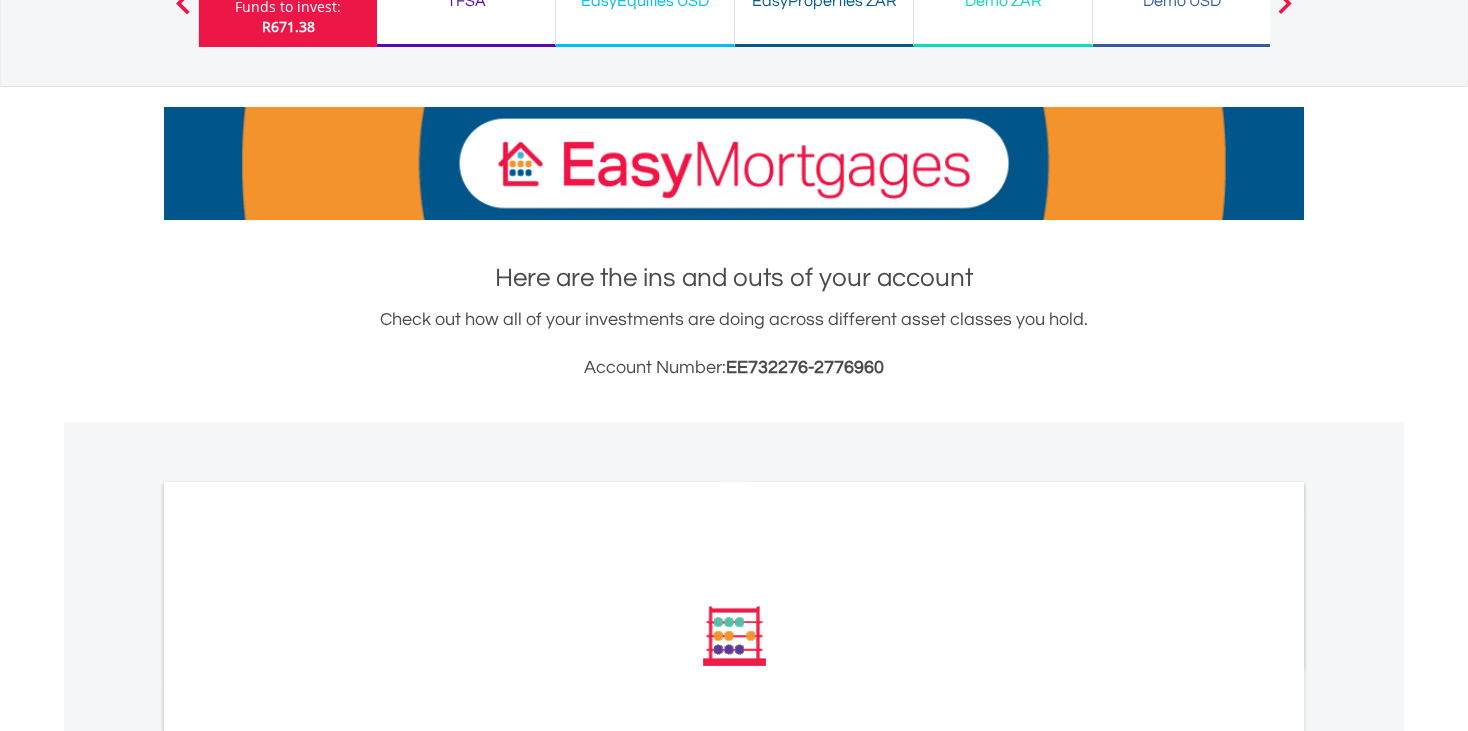 scroll, scrollTop: 200, scrollLeft: 0, axis: vertical 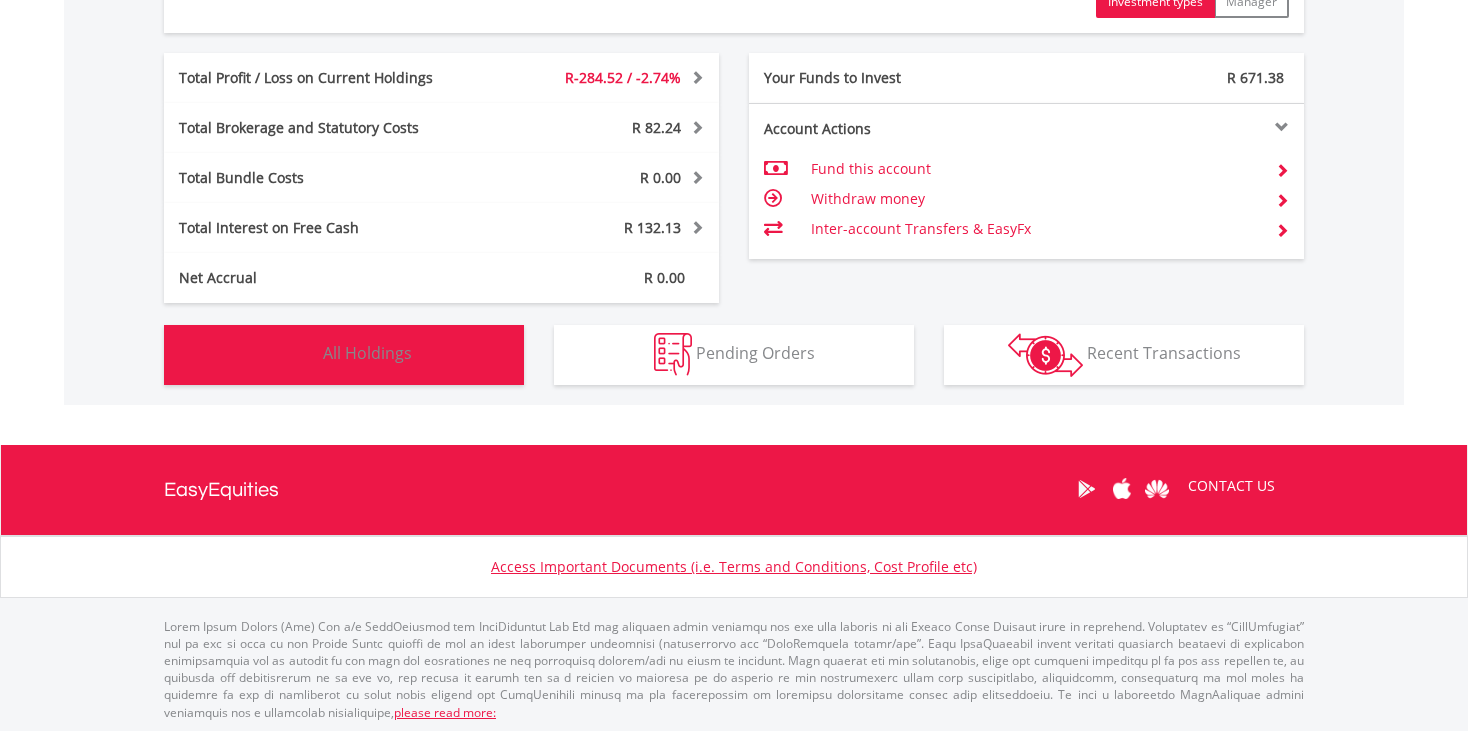 click on "All Holdings" at bounding box center (367, 353) 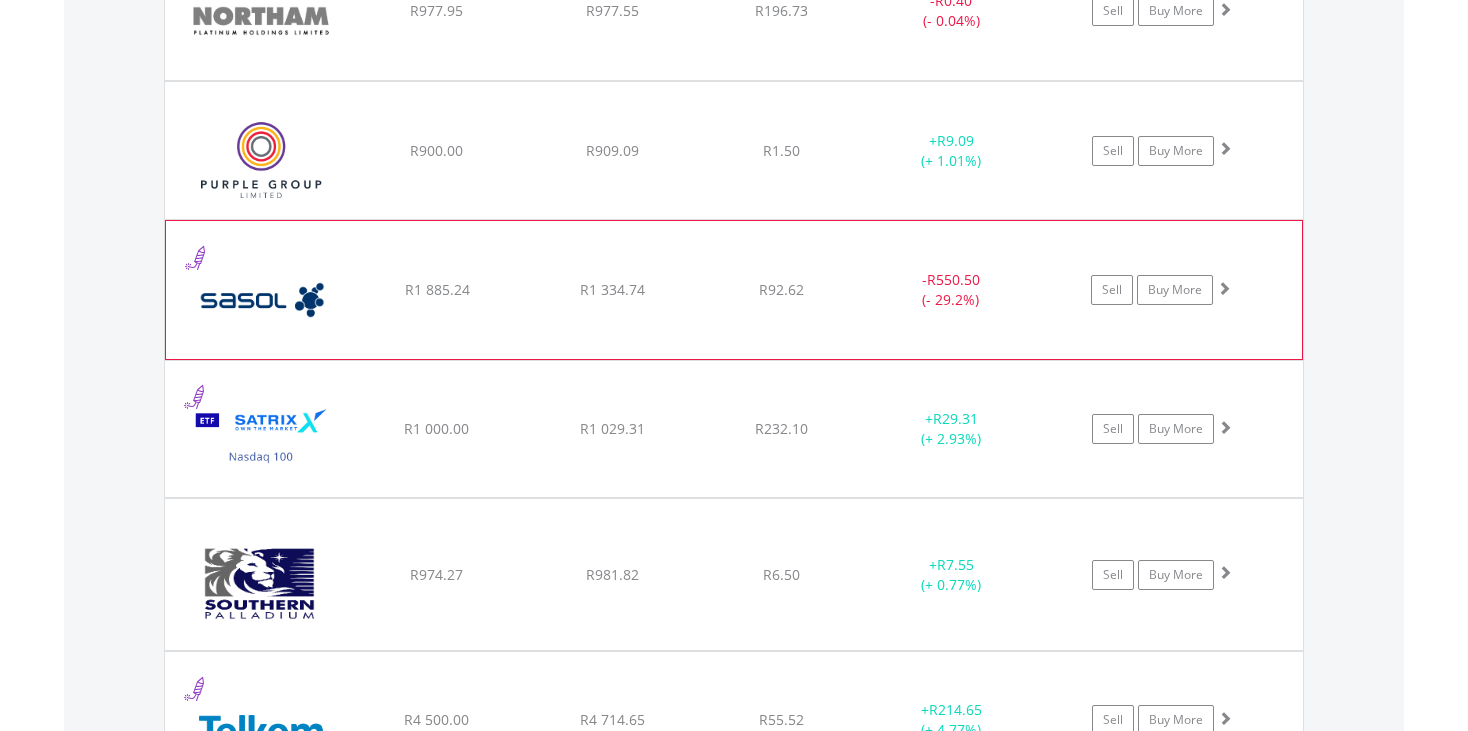 scroll, scrollTop: 1940, scrollLeft: 0, axis: vertical 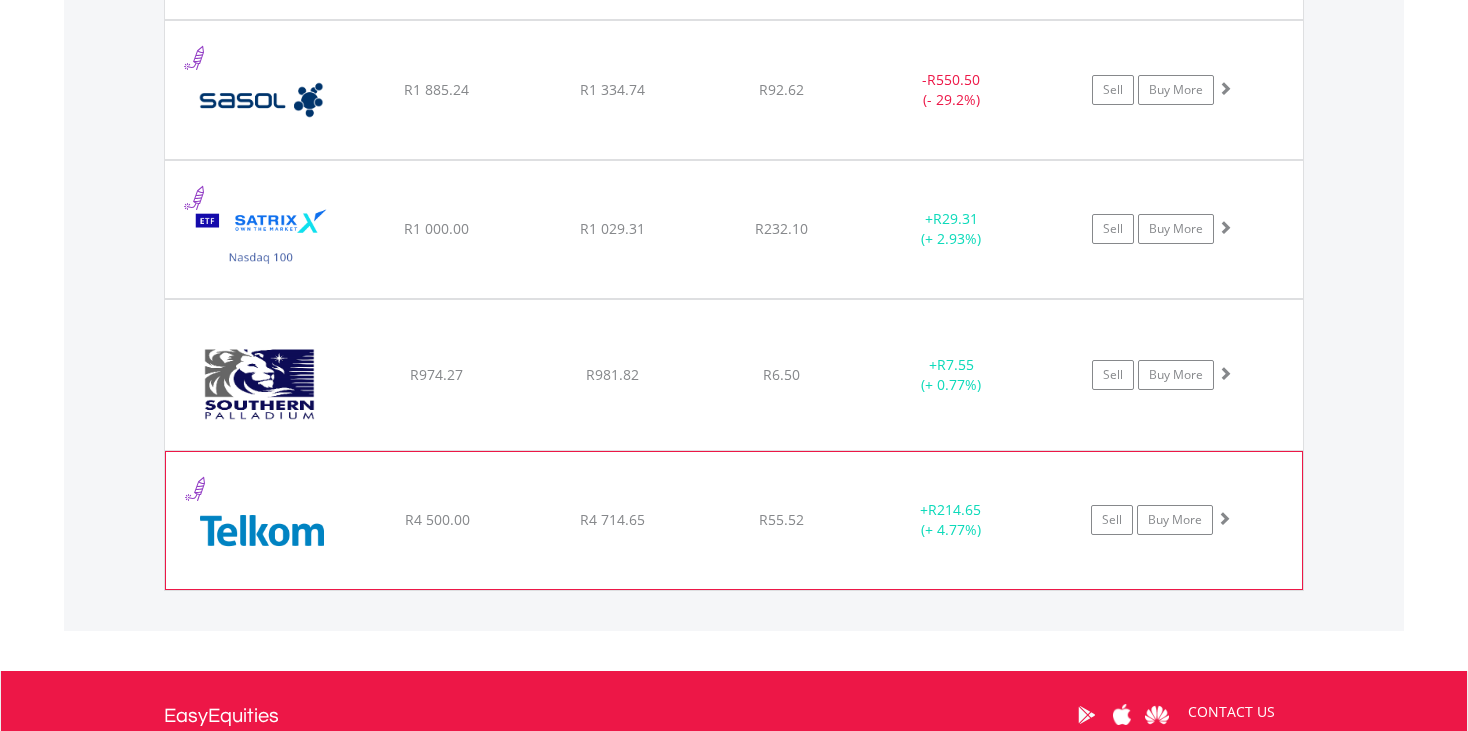 click at bounding box center (1225, -330) 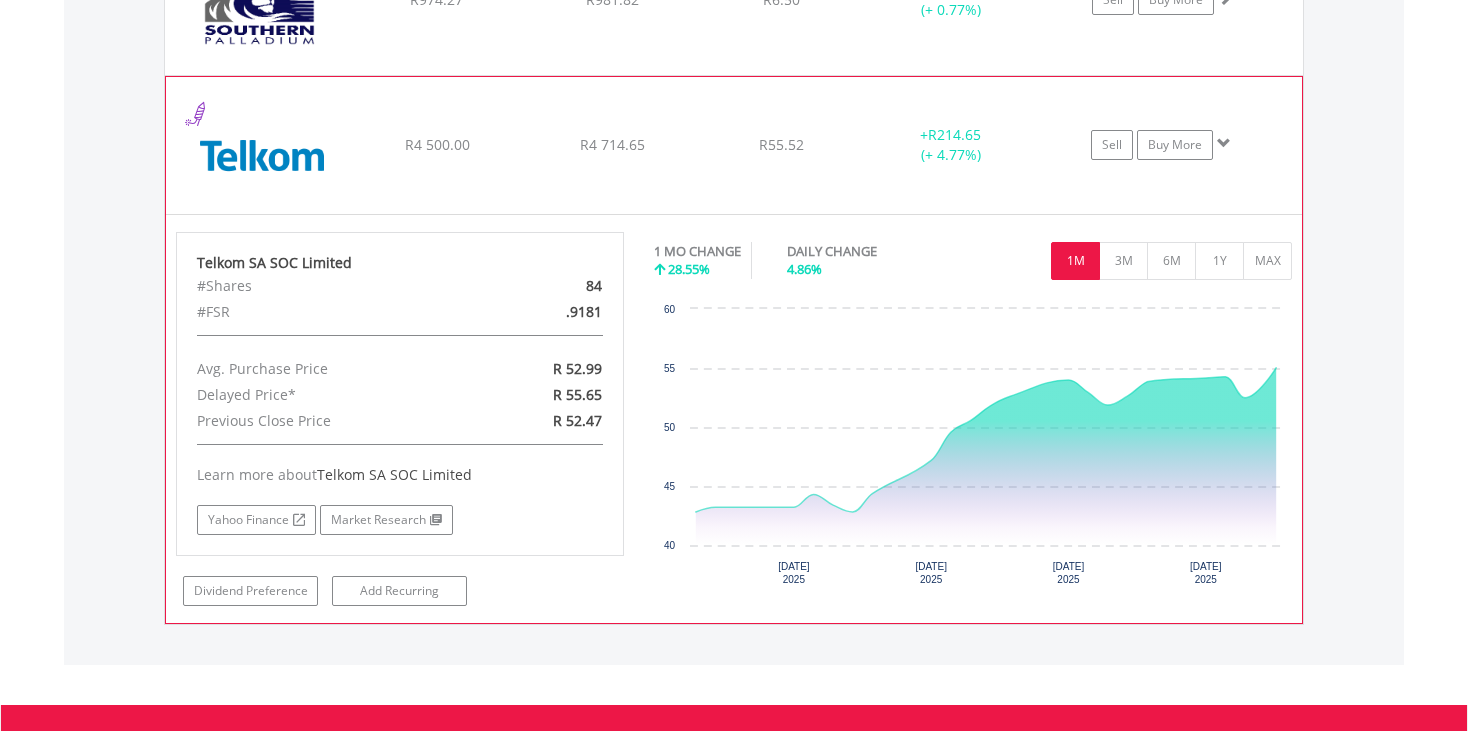 scroll, scrollTop: 2340, scrollLeft: 0, axis: vertical 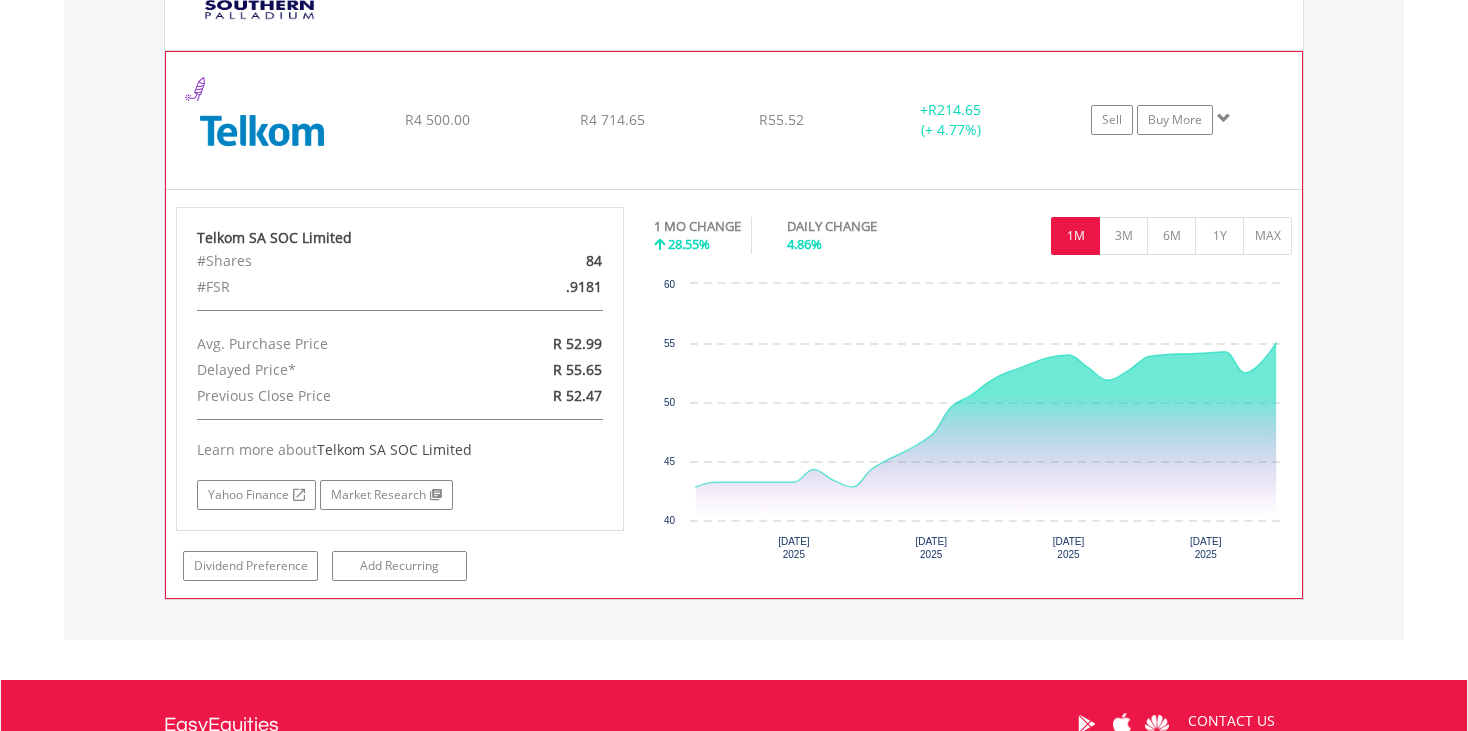 click at bounding box center (1225, -730) 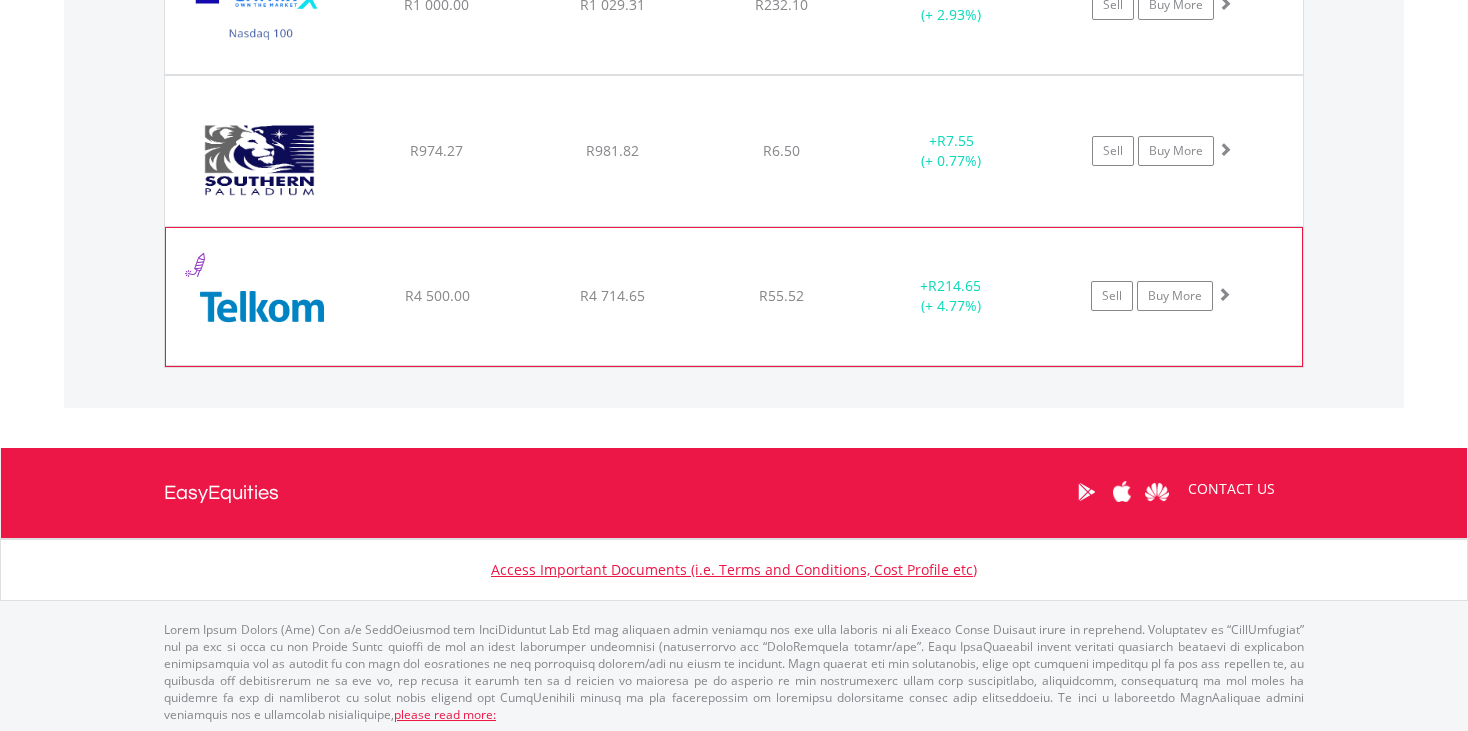 scroll, scrollTop: 2163, scrollLeft: 0, axis: vertical 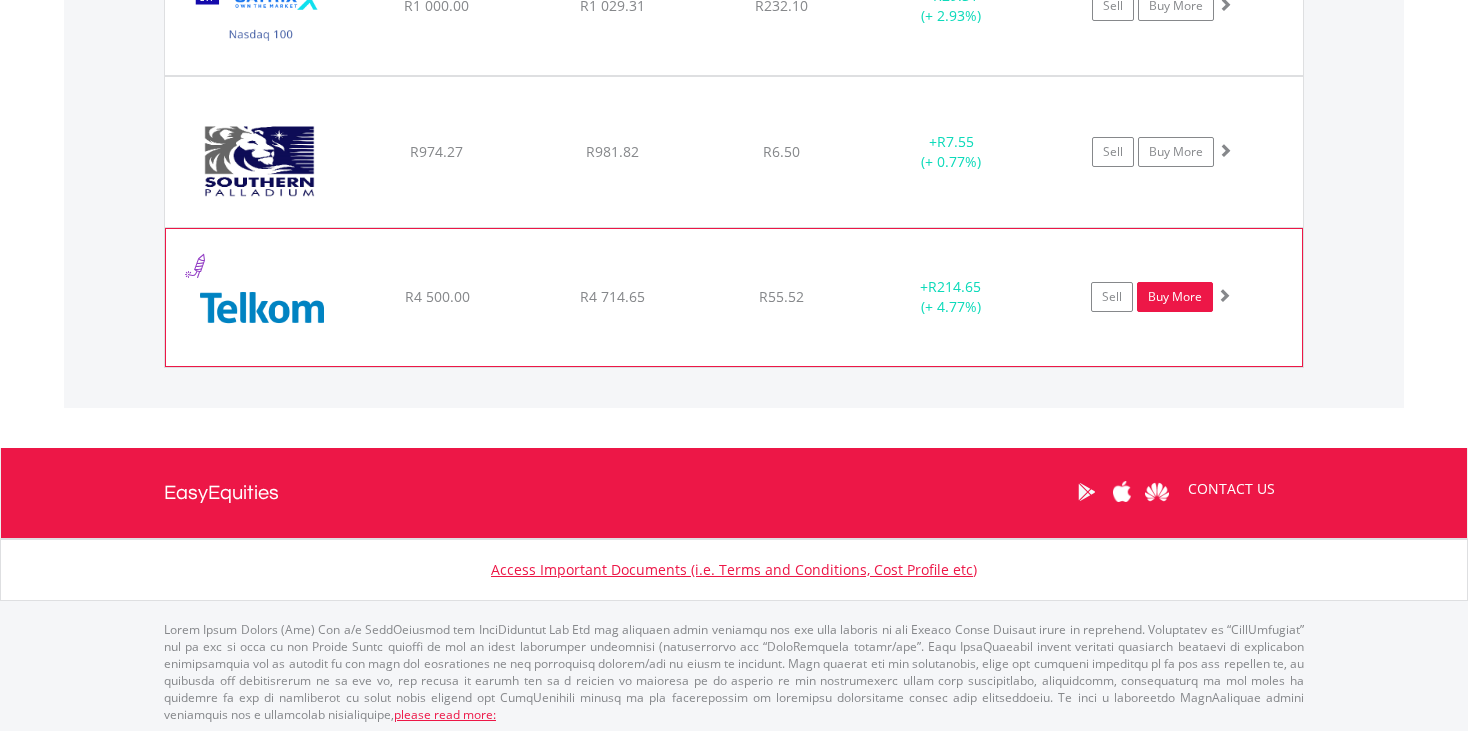 click on "Buy More" at bounding box center [1175, 297] 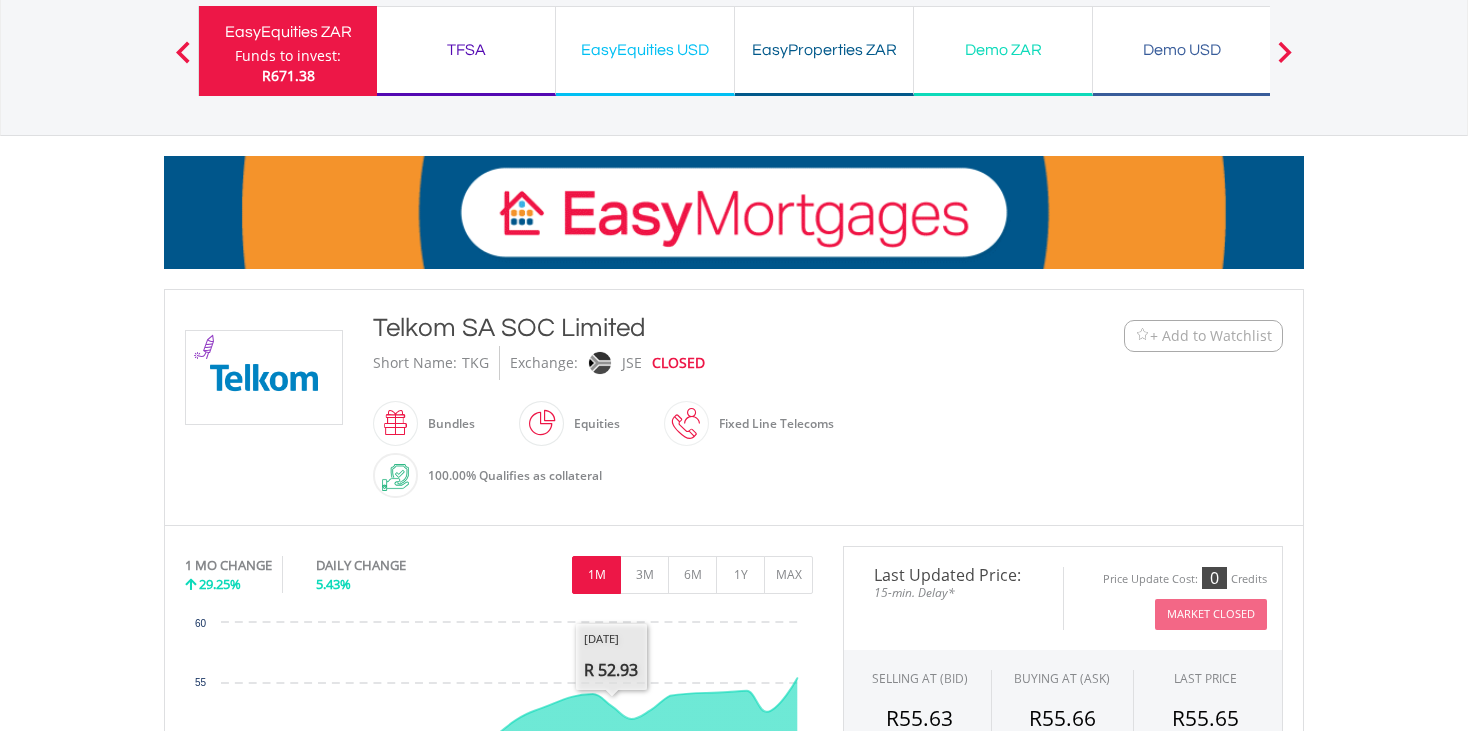 scroll, scrollTop: 100, scrollLeft: 0, axis: vertical 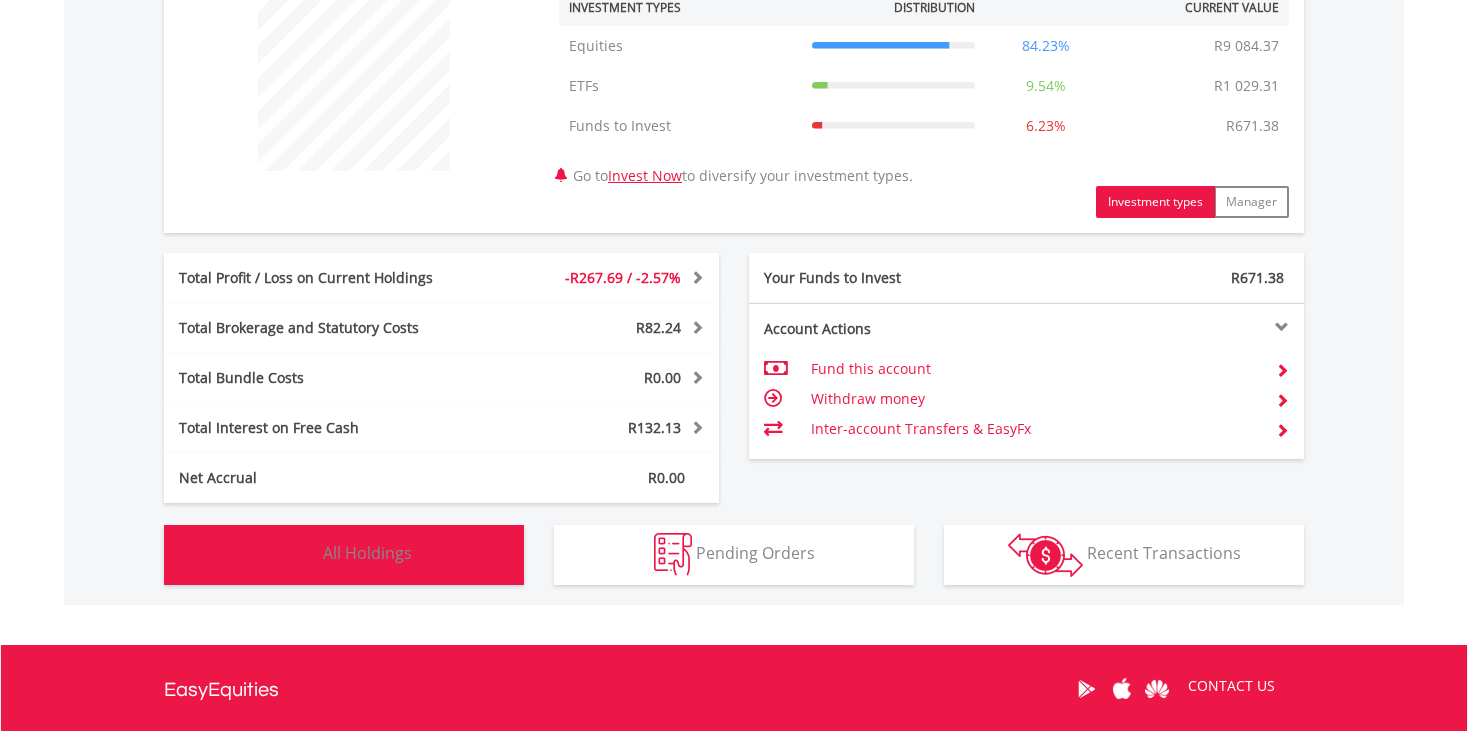 click on "Holdings
All Holdings" at bounding box center (344, 555) 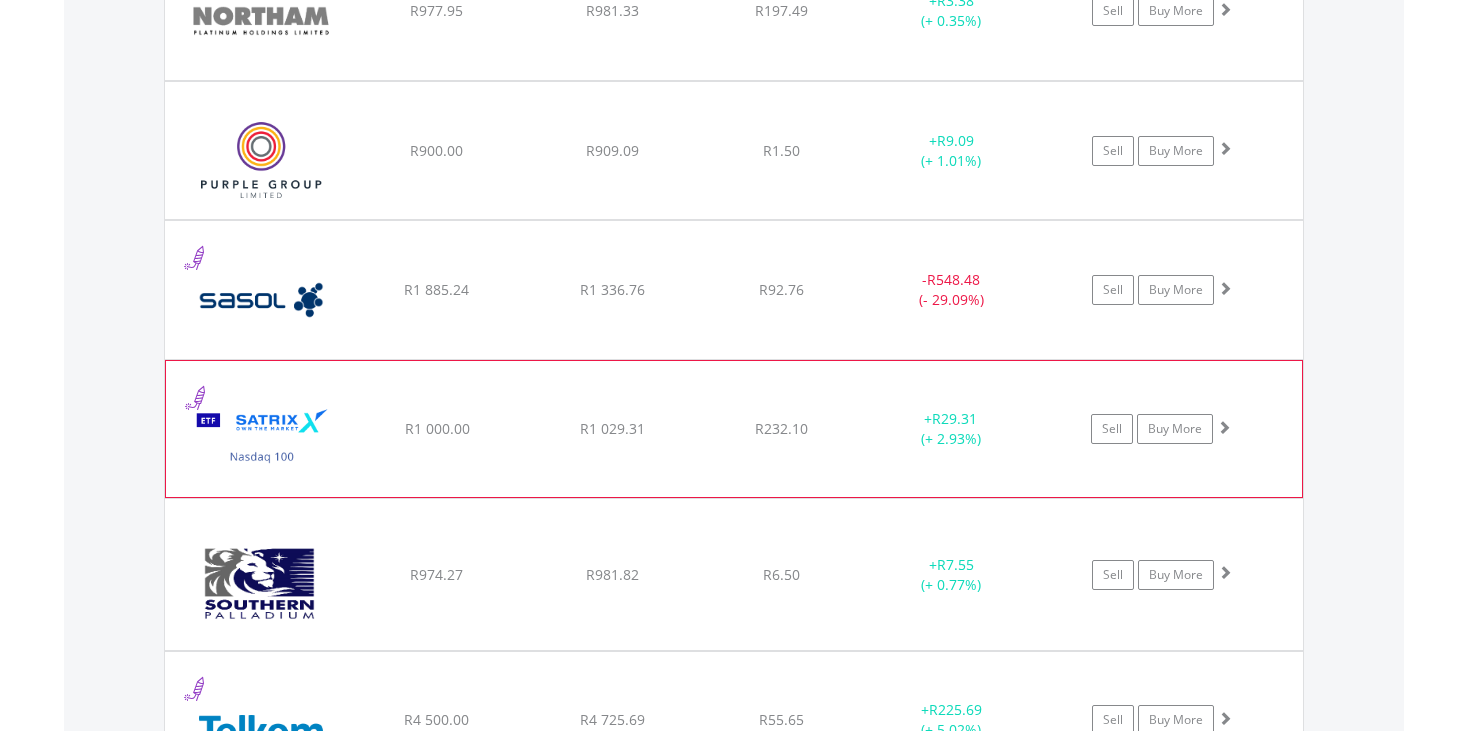 scroll, scrollTop: 1840, scrollLeft: 0, axis: vertical 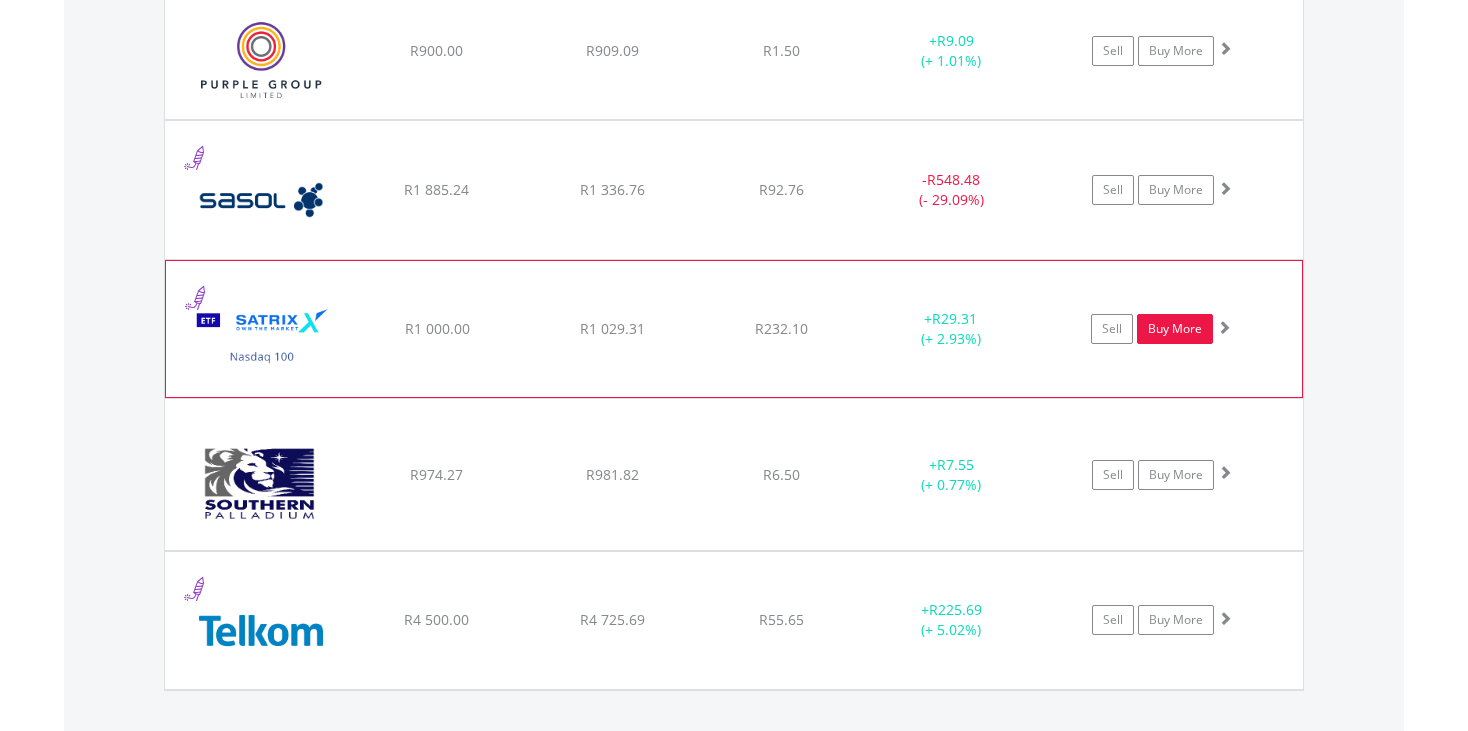 click on "Buy More" at bounding box center [1175, 329] 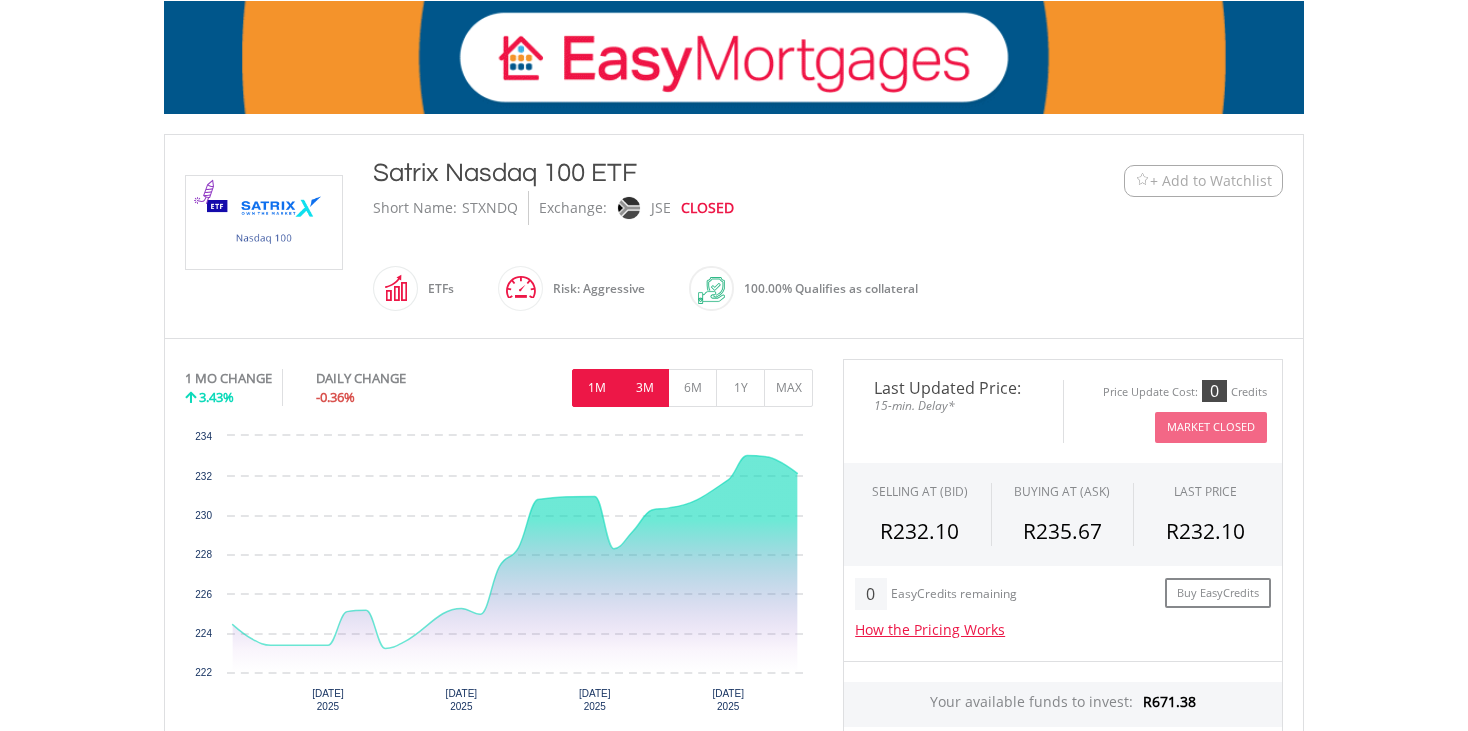 scroll, scrollTop: 300, scrollLeft: 0, axis: vertical 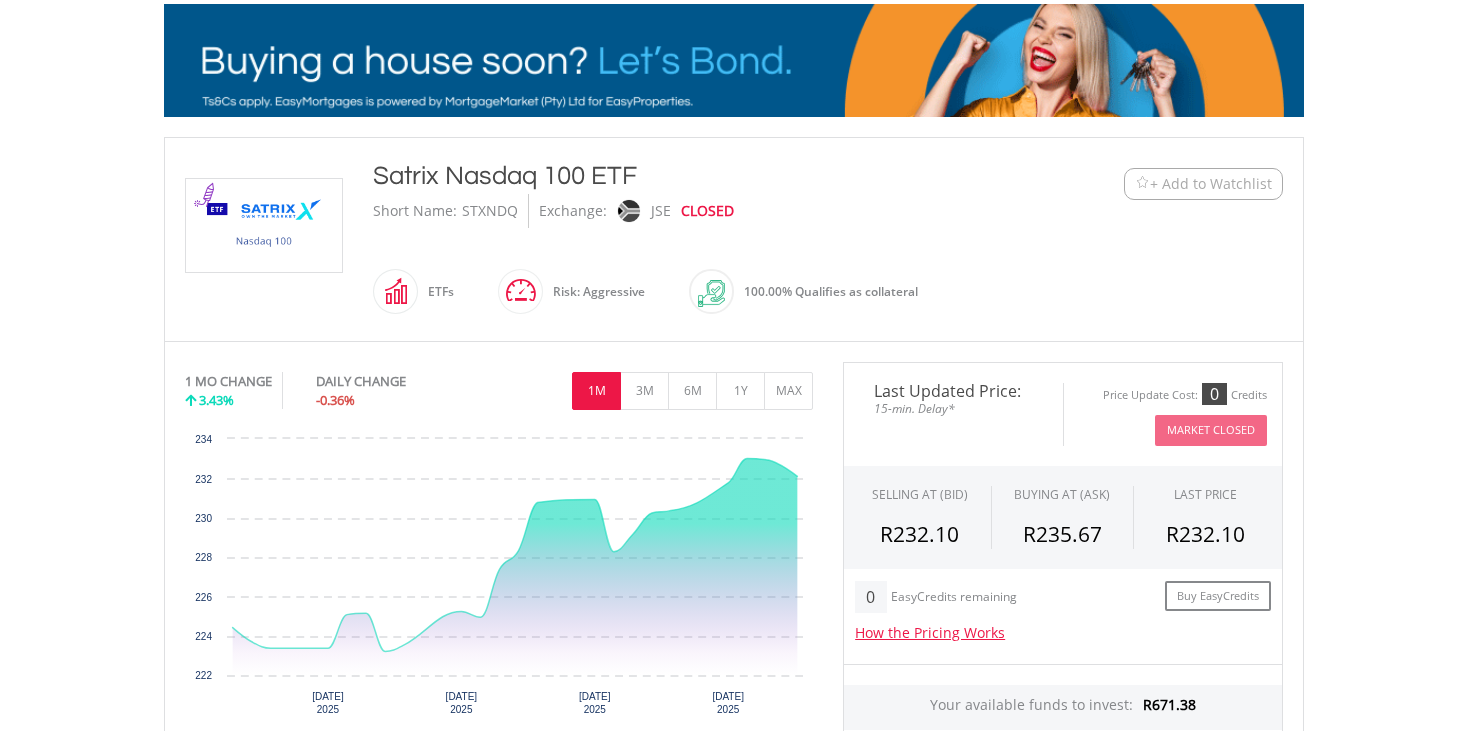 click at bounding box center (264, 225) 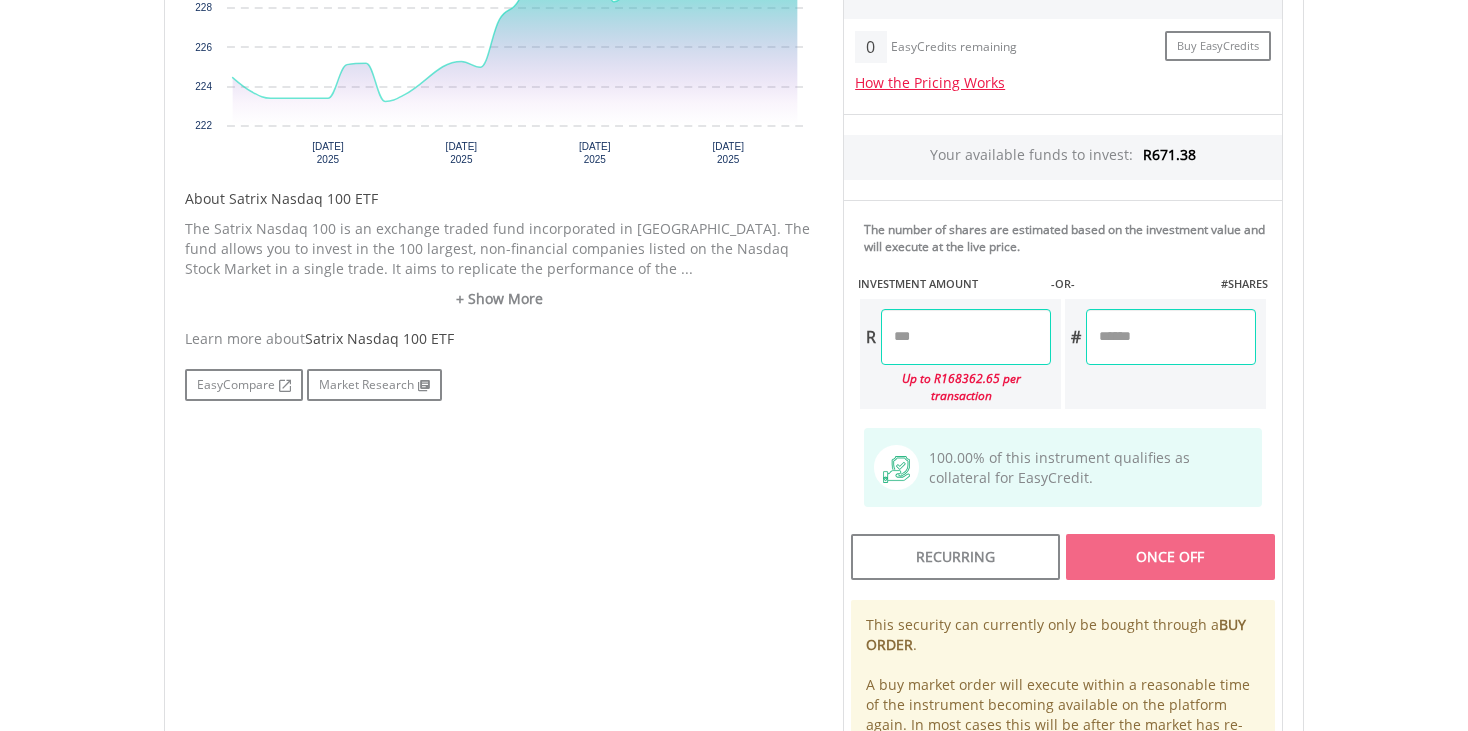 scroll, scrollTop: 600, scrollLeft: 0, axis: vertical 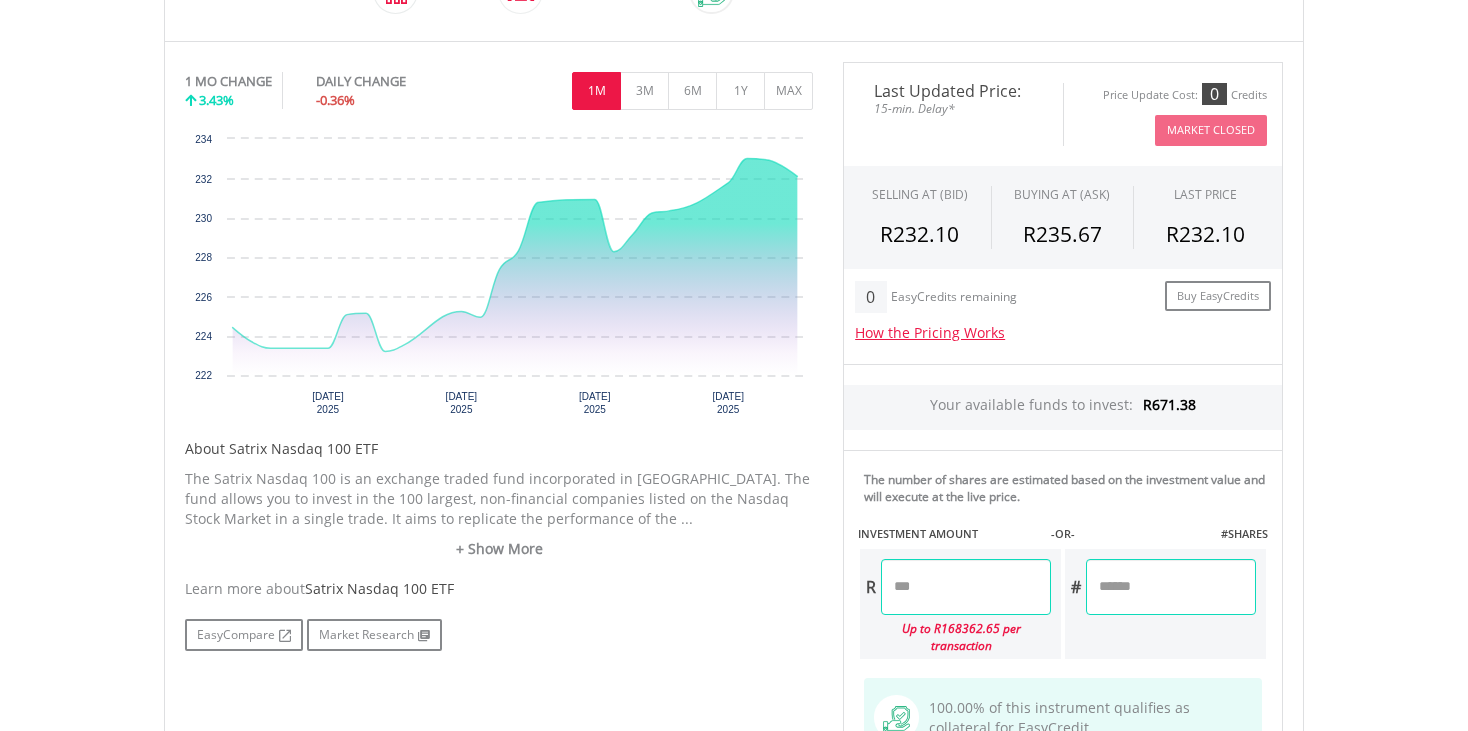 click at bounding box center [966, 587] 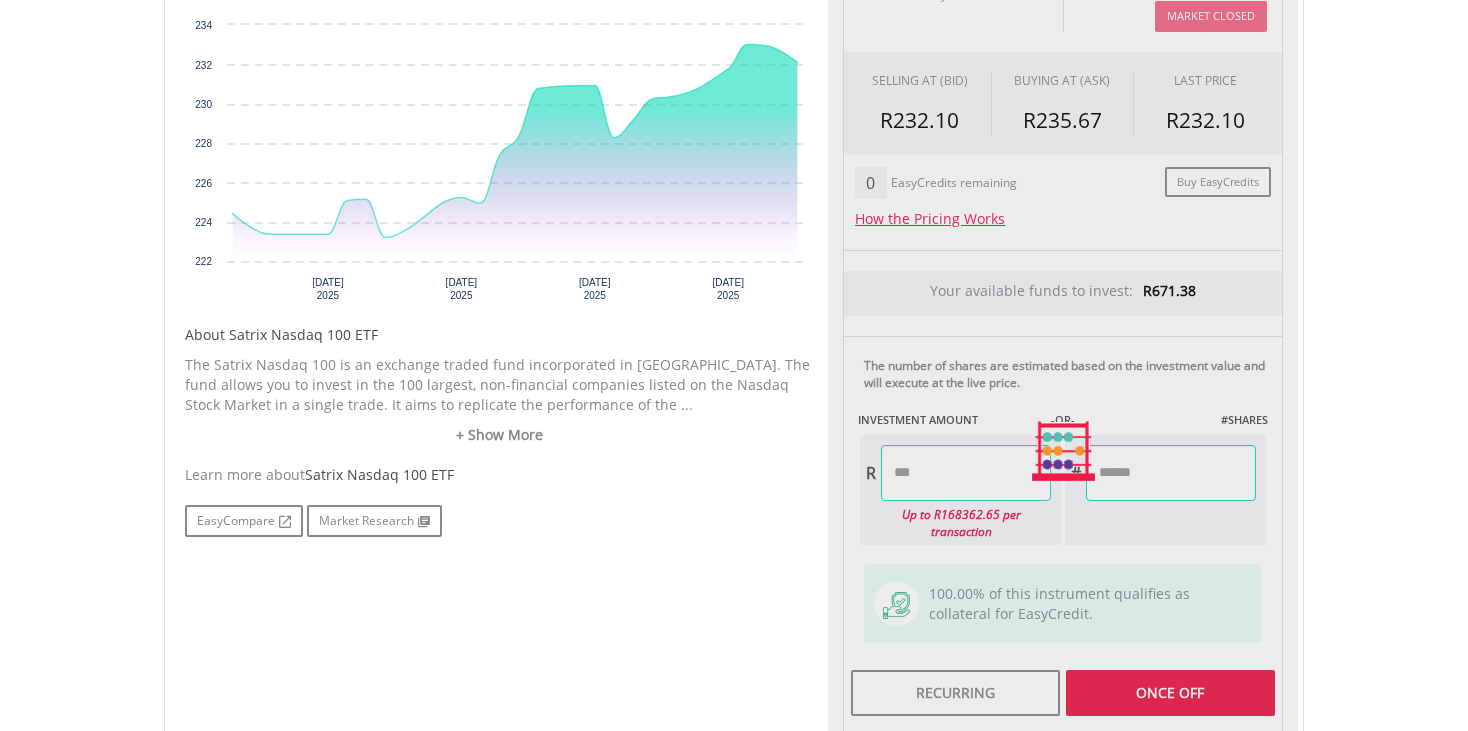type on "******" 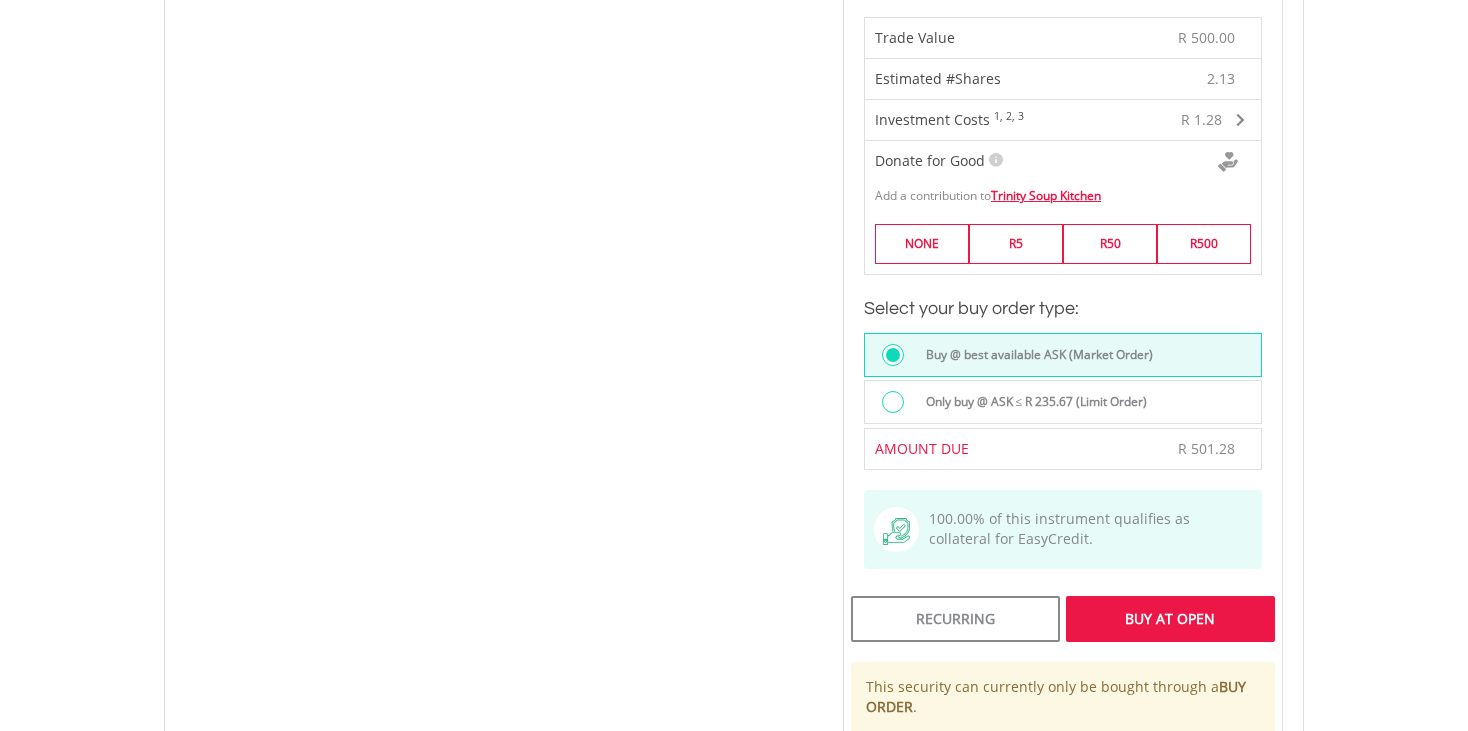 scroll, scrollTop: 1300, scrollLeft: 0, axis: vertical 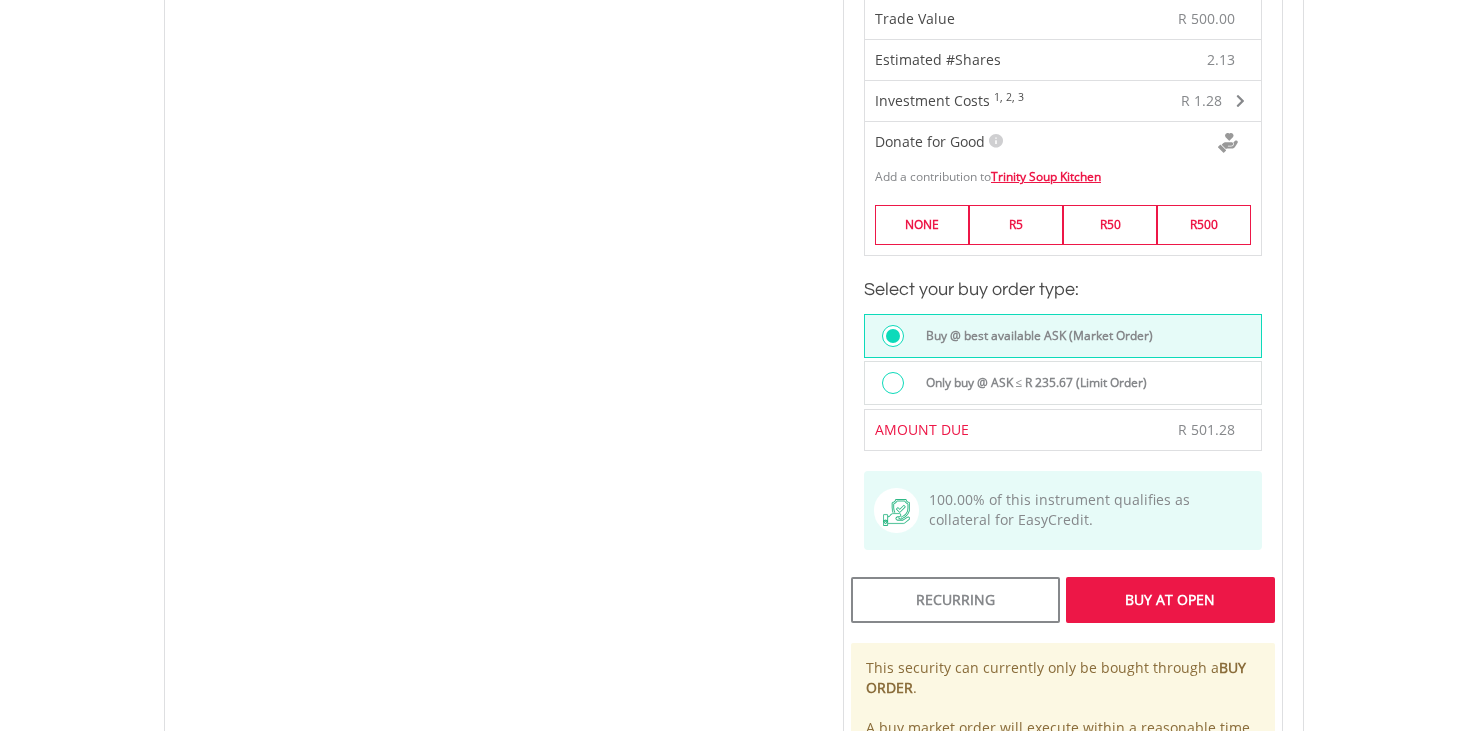click on "Buy At Open" at bounding box center [1170, 600] 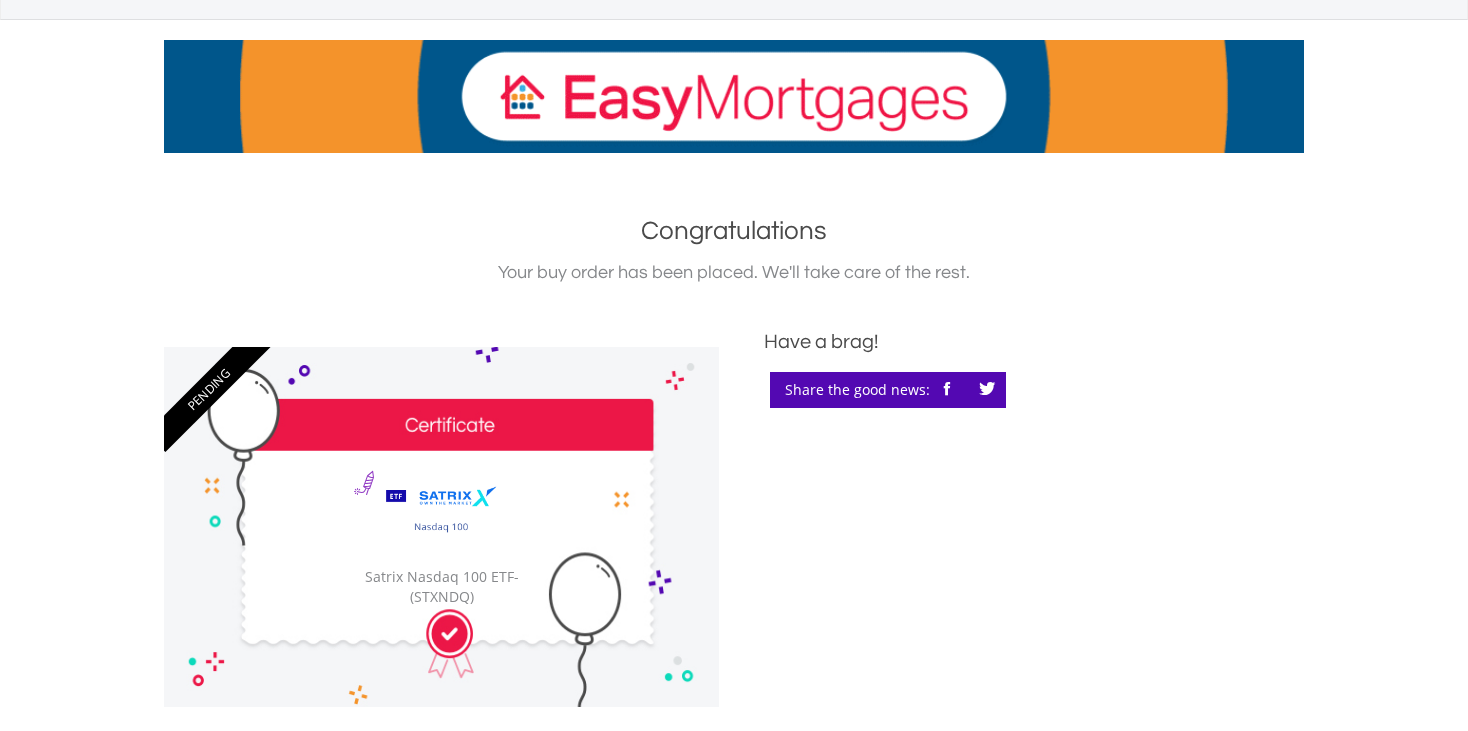 scroll, scrollTop: 300, scrollLeft: 0, axis: vertical 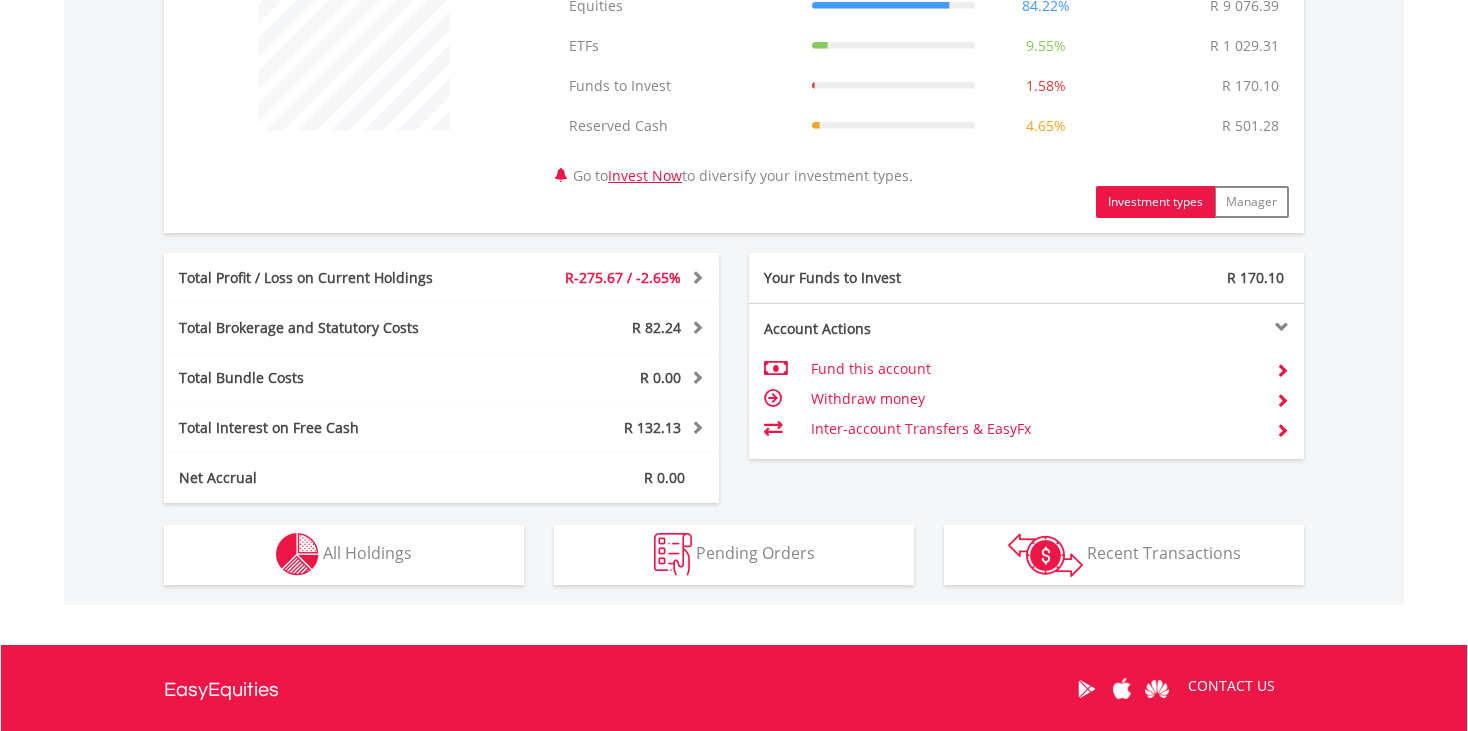 click at bounding box center (1282, 370) 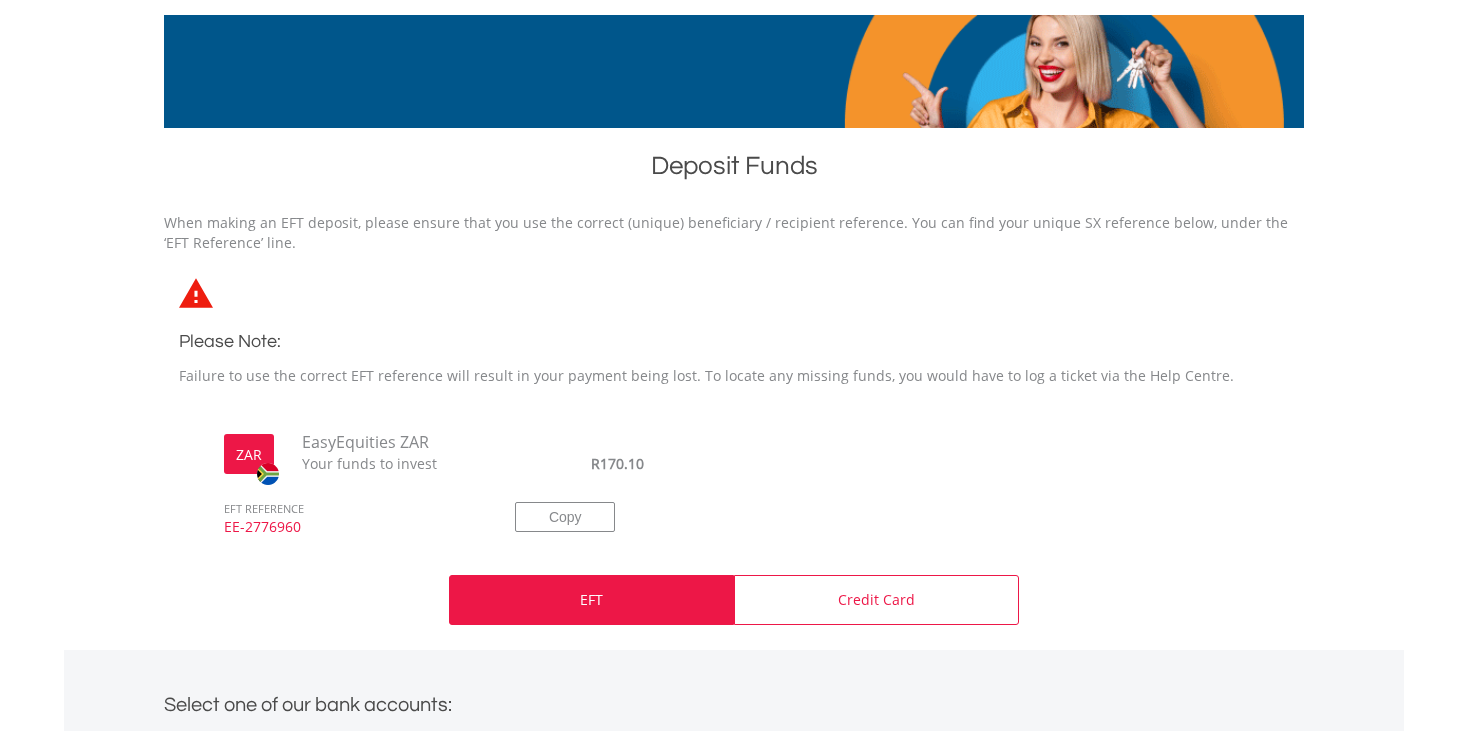 scroll, scrollTop: 300, scrollLeft: 0, axis: vertical 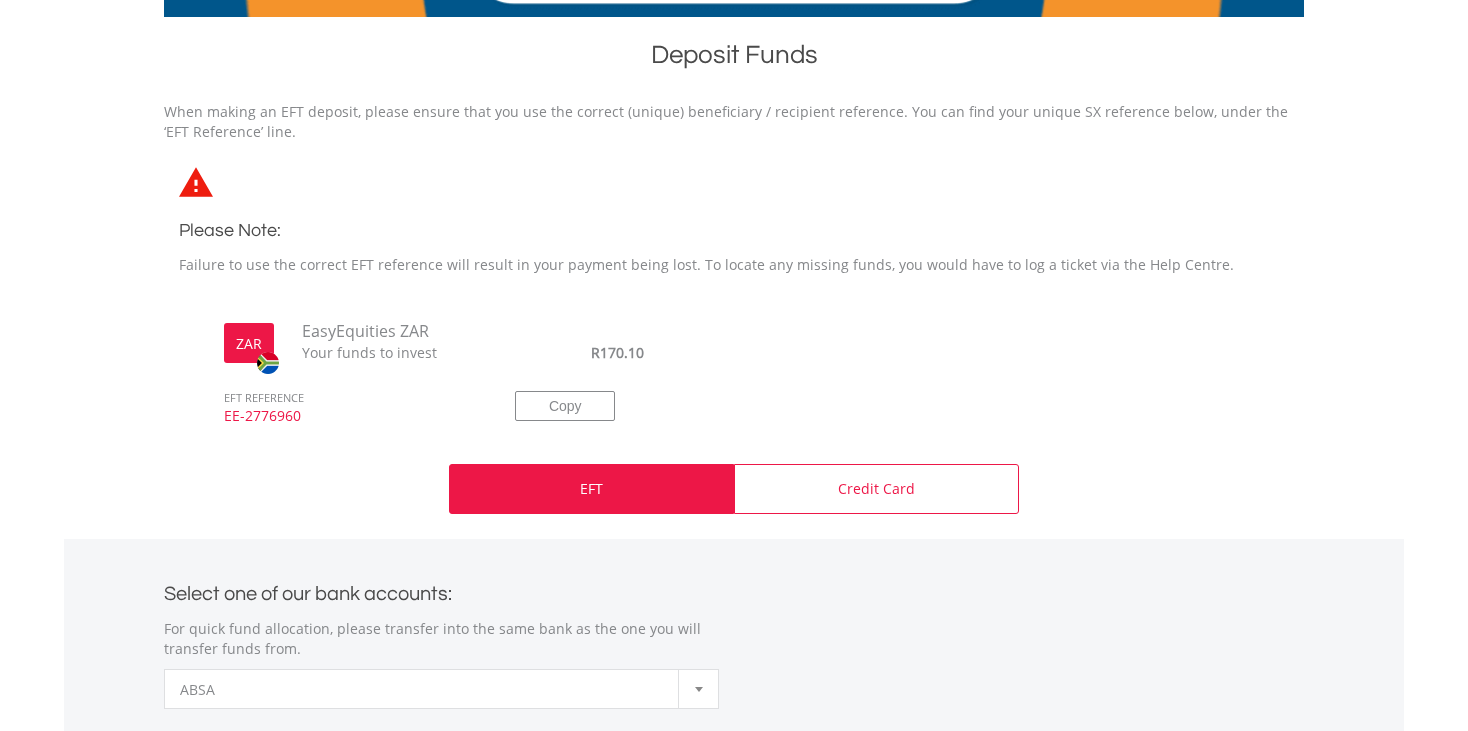 click on "EFT" at bounding box center [591, 489] 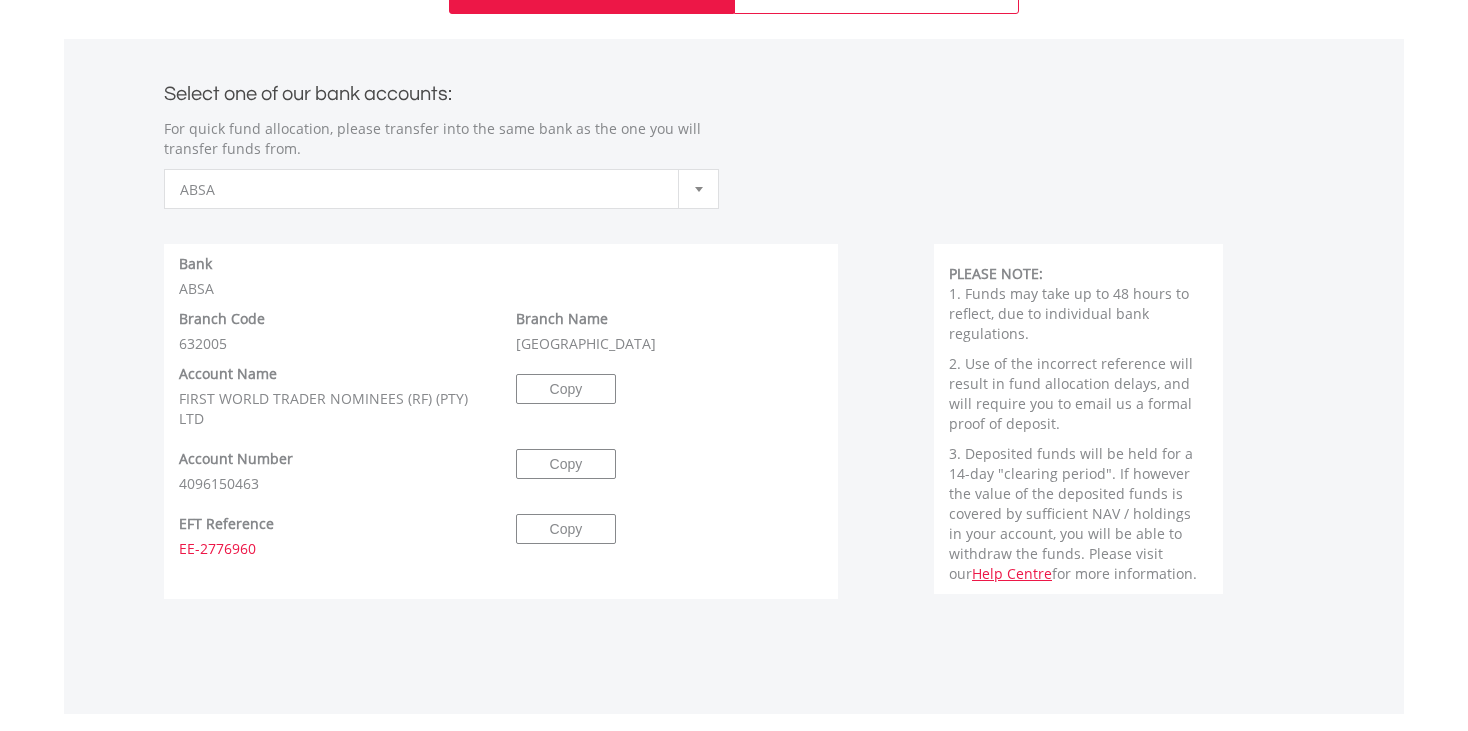 scroll, scrollTop: 900, scrollLeft: 0, axis: vertical 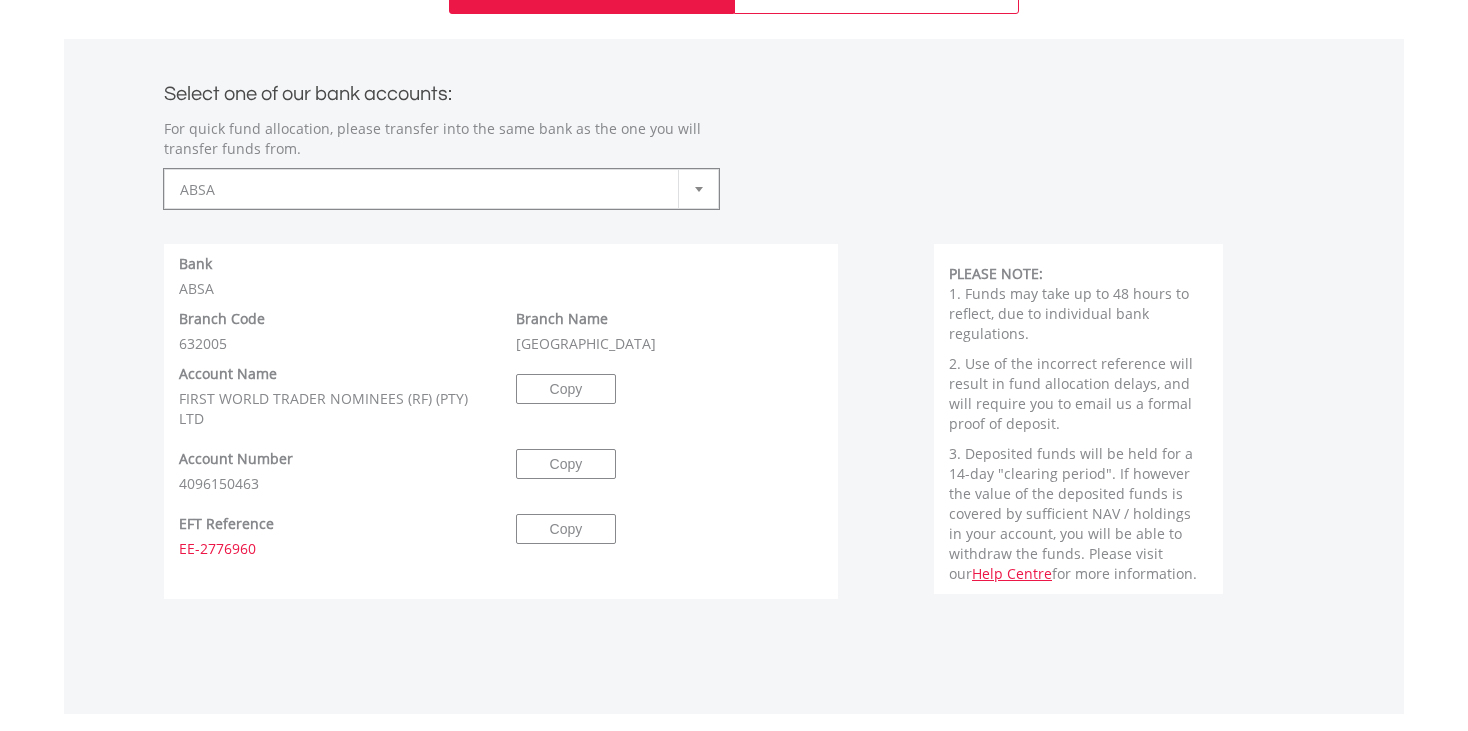 click at bounding box center [699, 189] 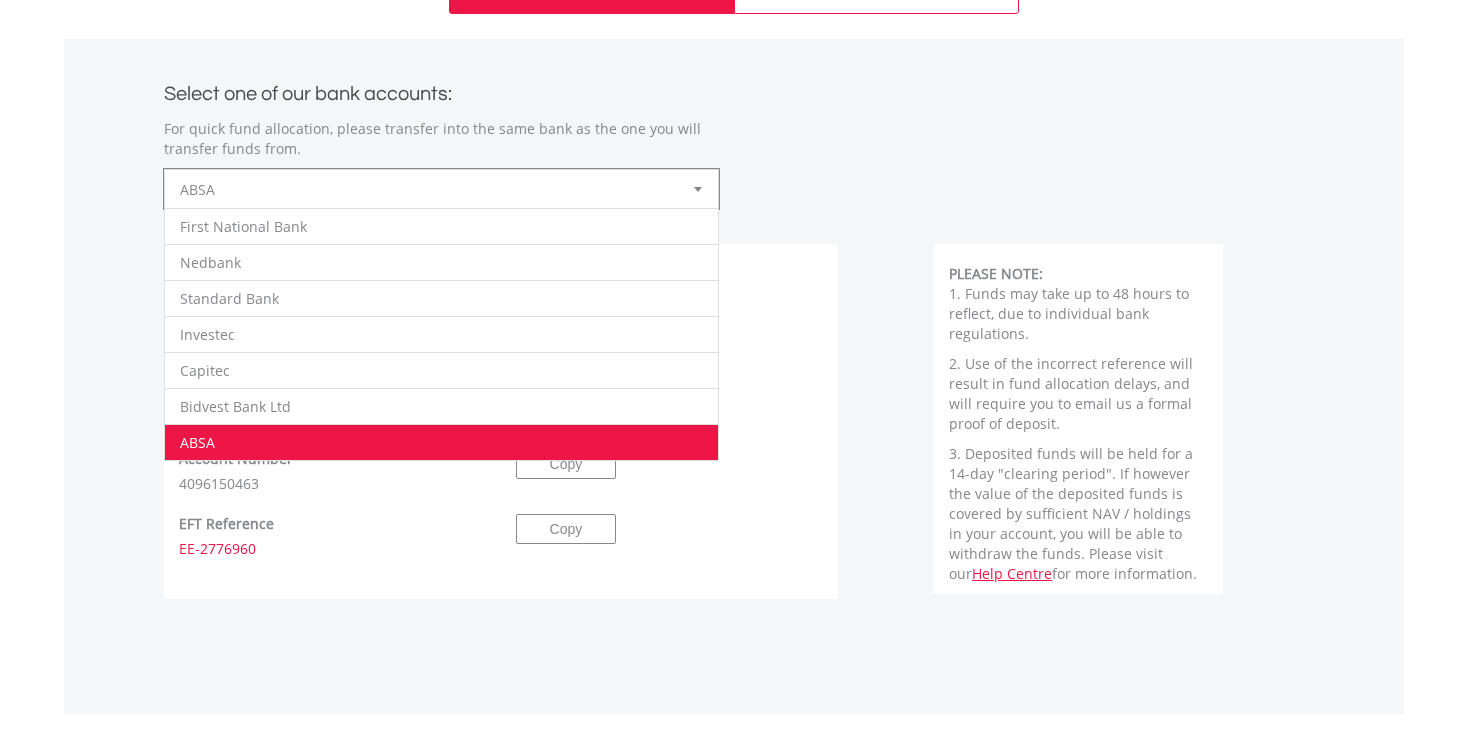 click on "ABSA" at bounding box center [426, 190] 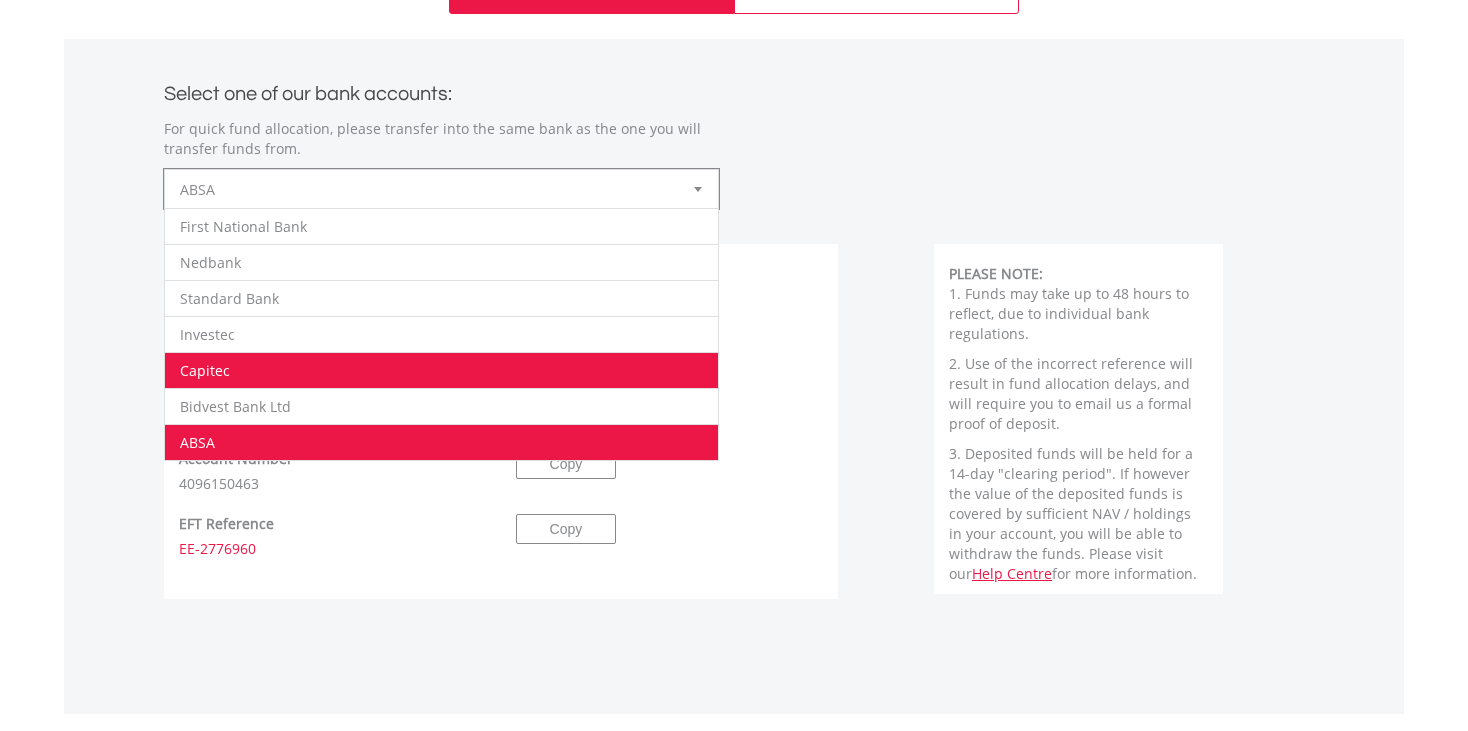 click on "Capitec" at bounding box center [441, 370] 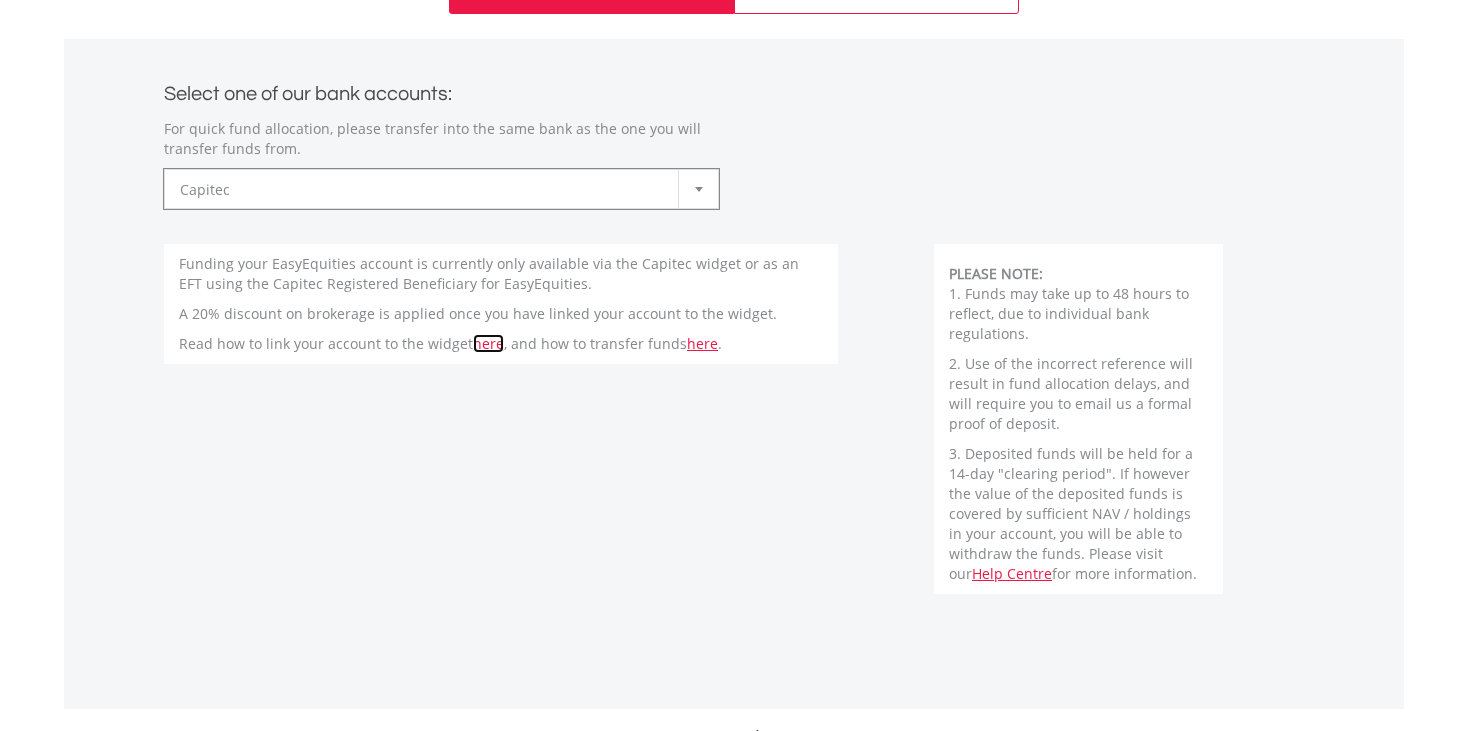 click on "here" at bounding box center (488, 343) 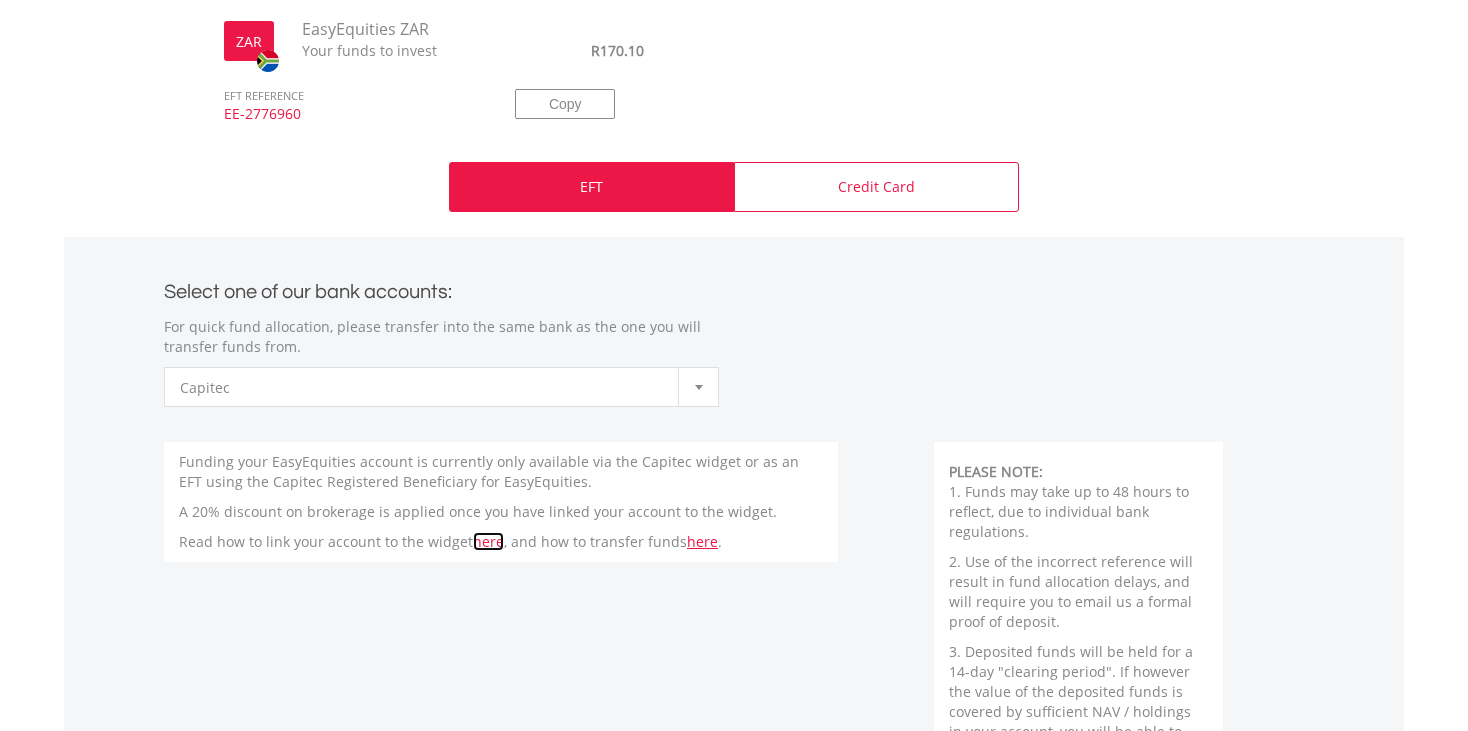 scroll, scrollTop: 700, scrollLeft: 0, axis: vertical 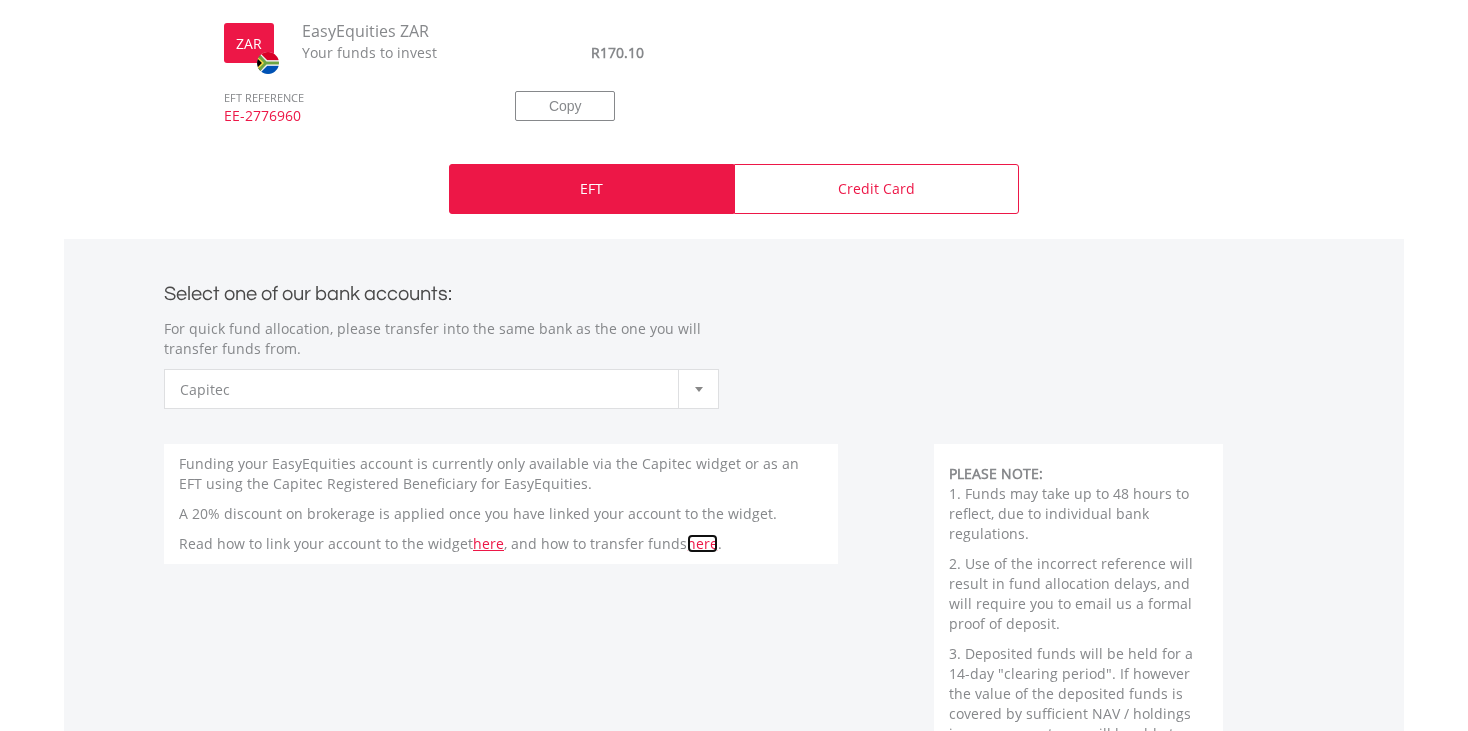 click on "here" at bounding box center [702, 543] 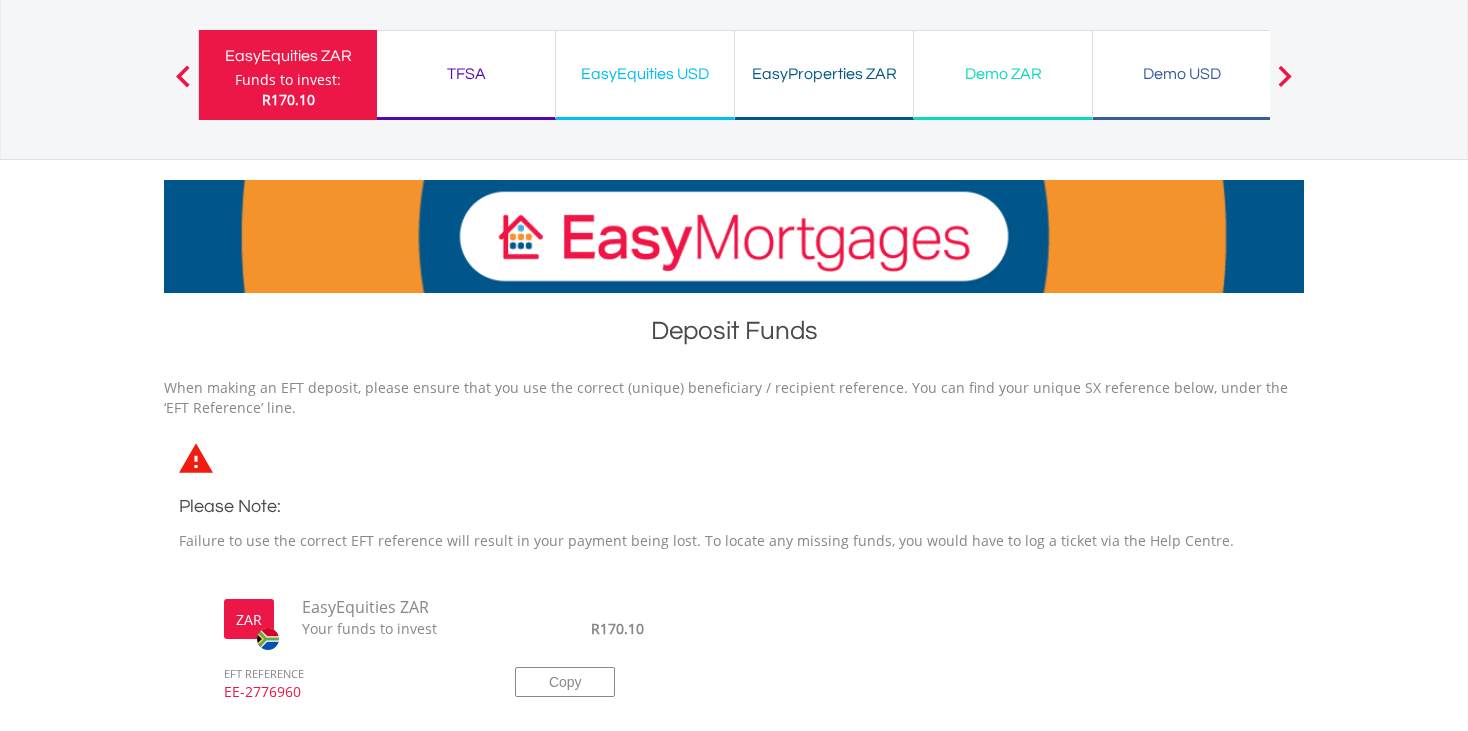 scroll, scrollTop: 0, scrollLeft: 0, axis: both 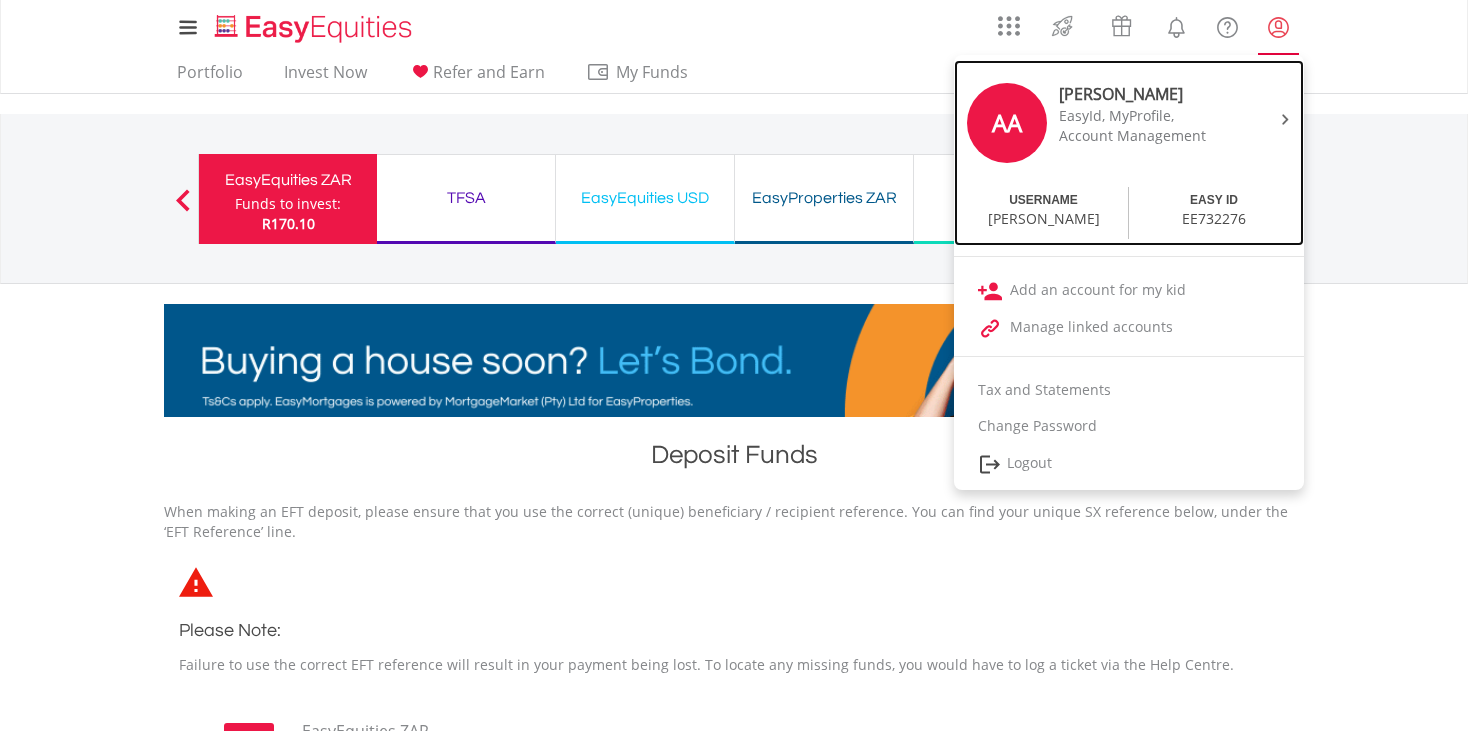 click at bounding box center [1285, 119] 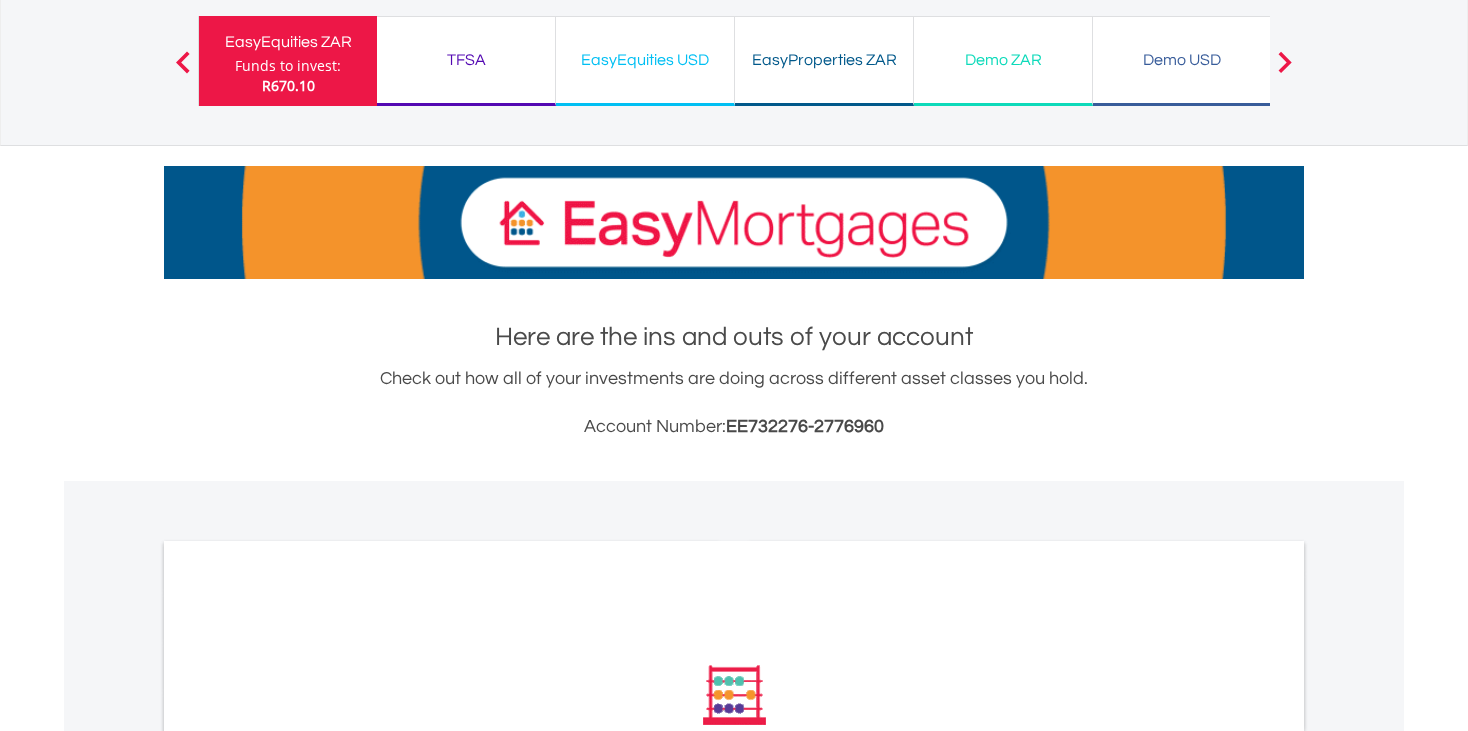 scroll, scrollTop: 300, scrollLeft: 0, axis: vertical 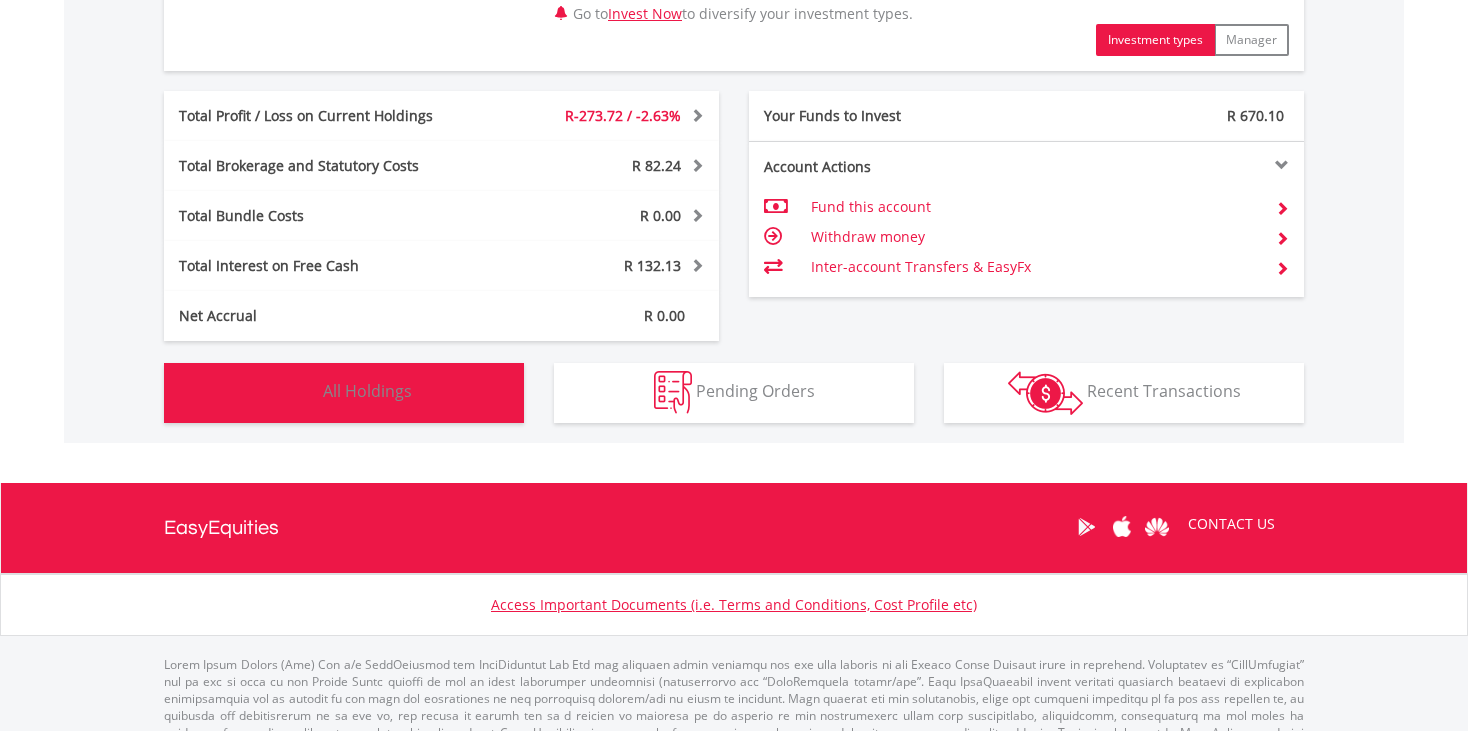 click on "Holdings
All Holdings" at bounding box center (344, 393) 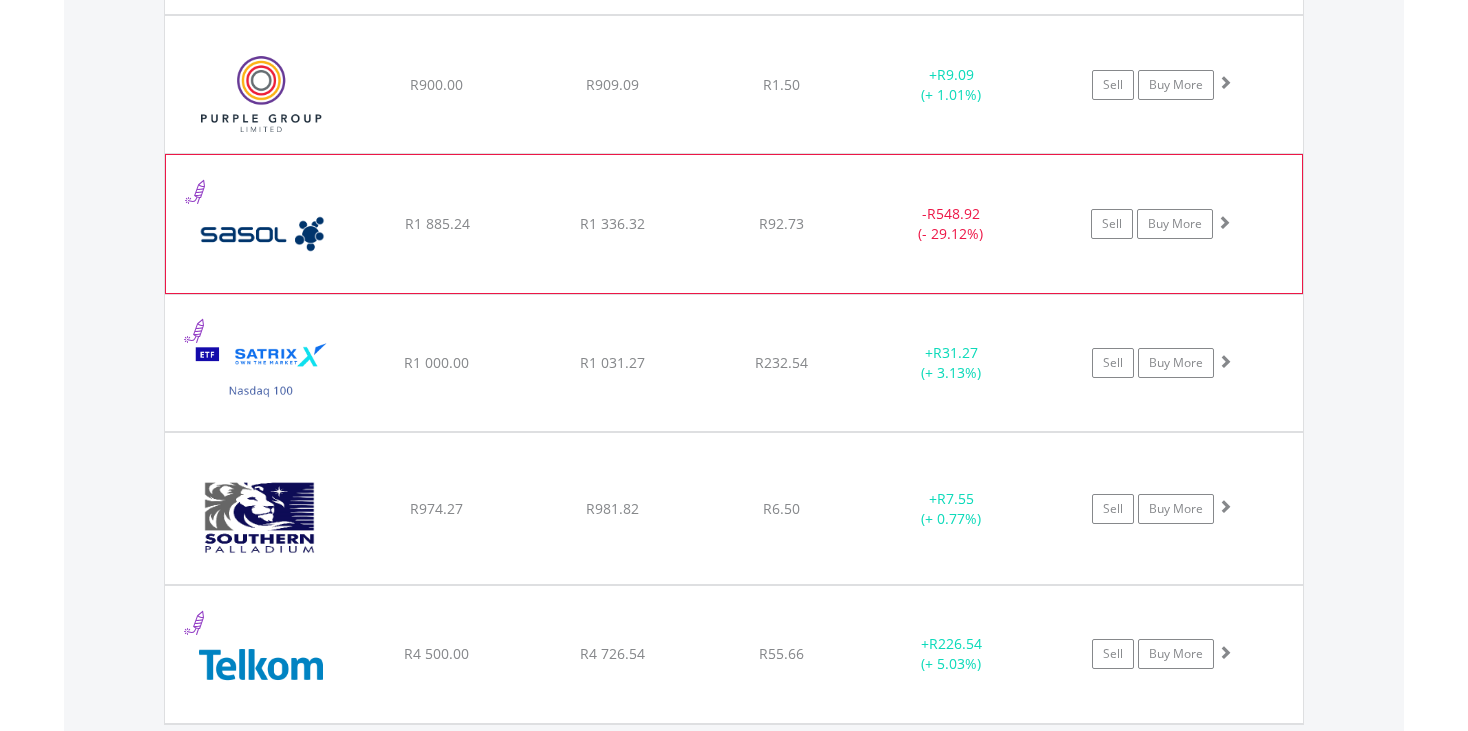 scroll, scrollTop: 1880, scrollLeft: 0, axis: vertical 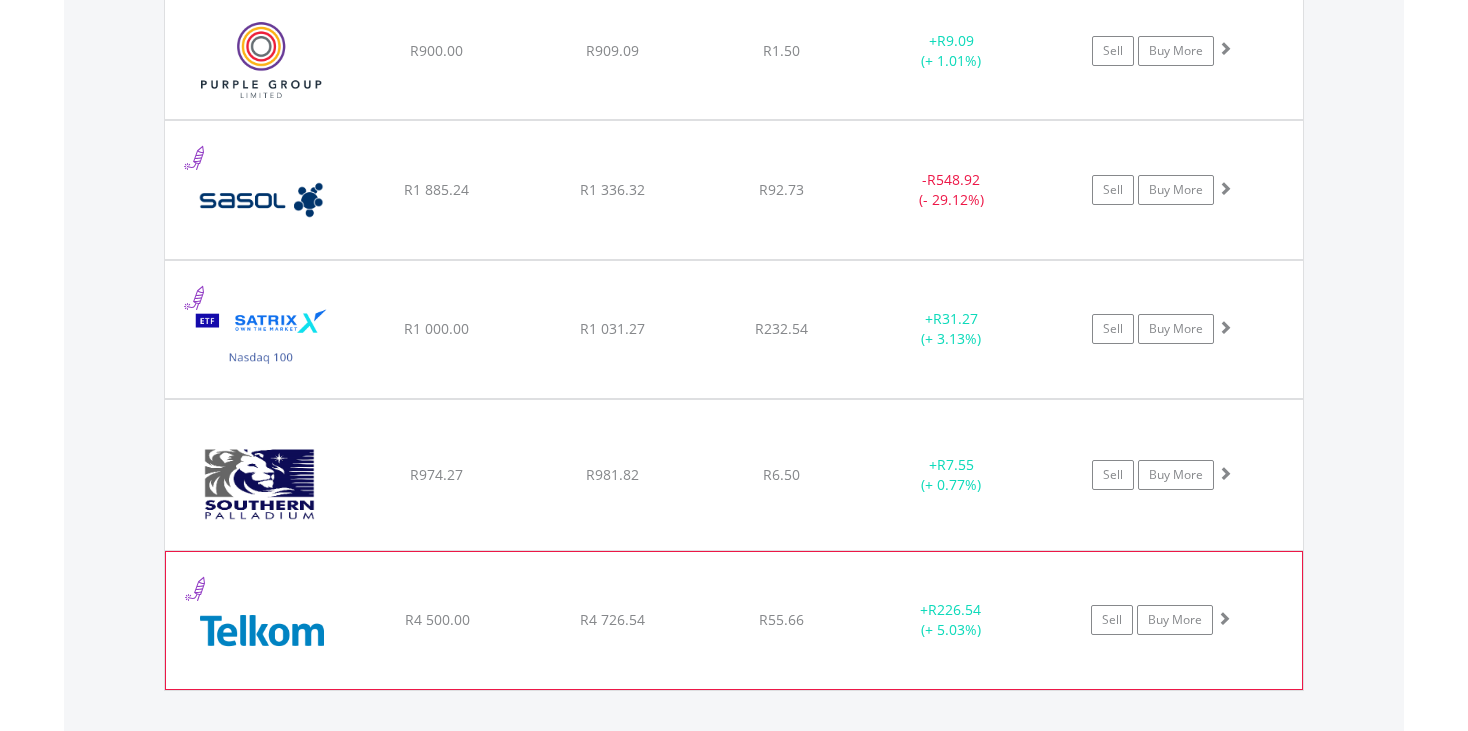click at bounding box center [1224, 618] 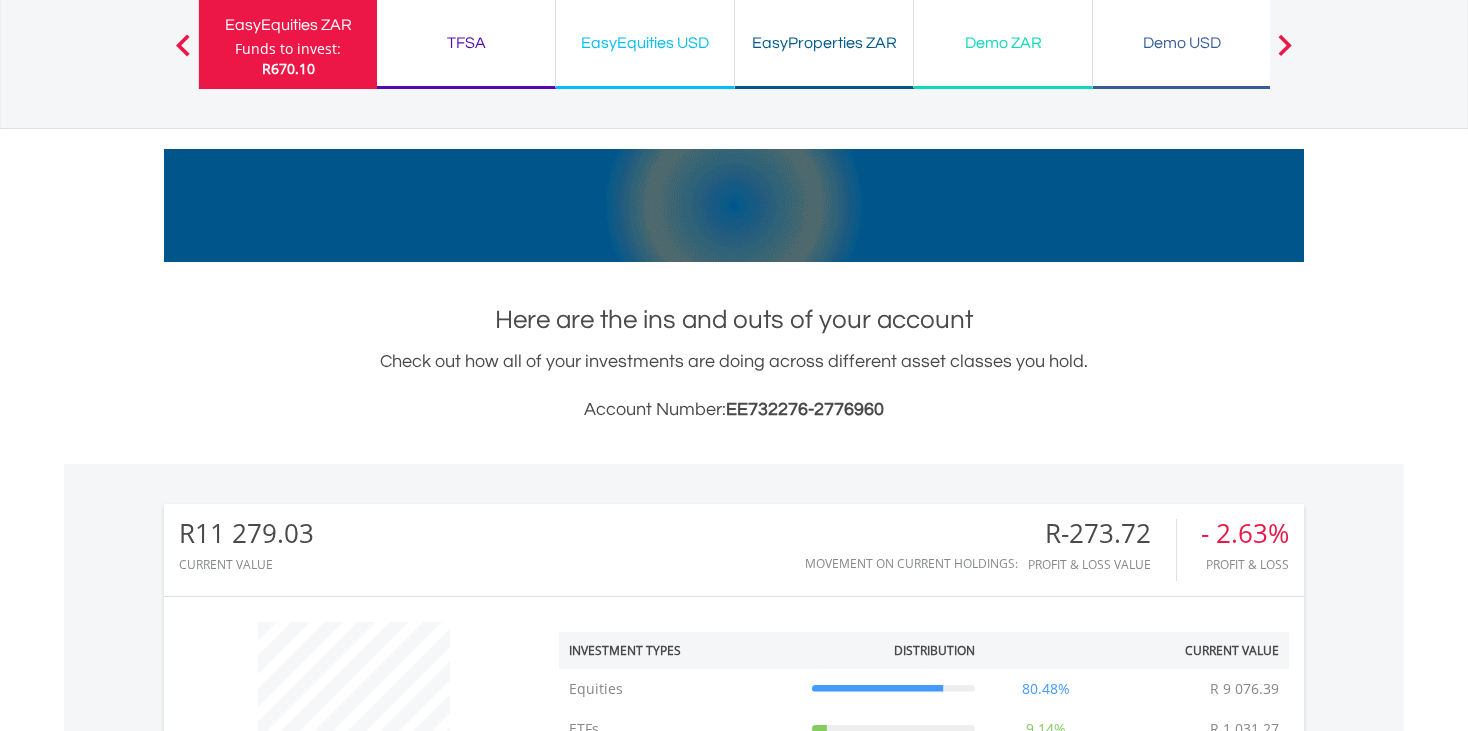 scroll, scrollTop: 0, scrollLeft: 0, axis: both 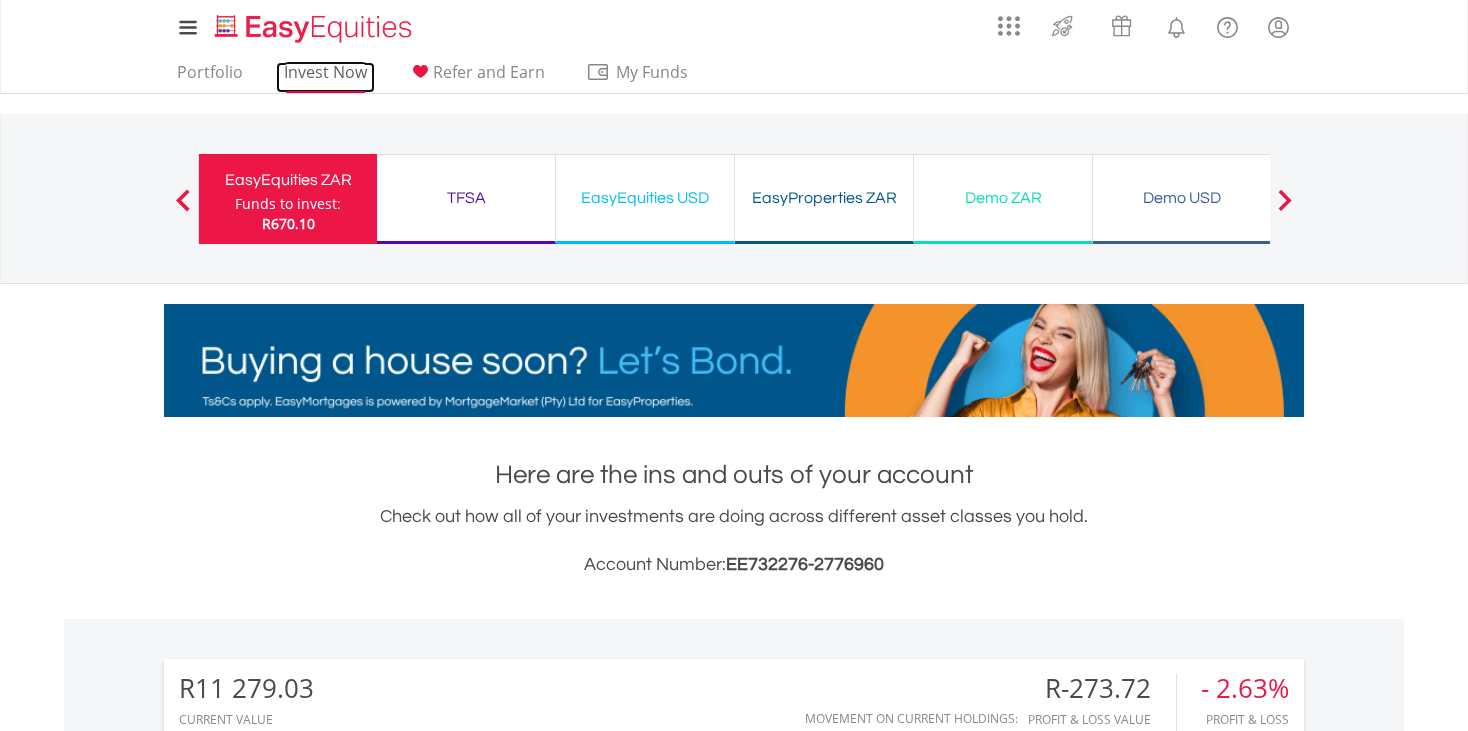 click on "Invest Now" at bounding box center (325, 77) 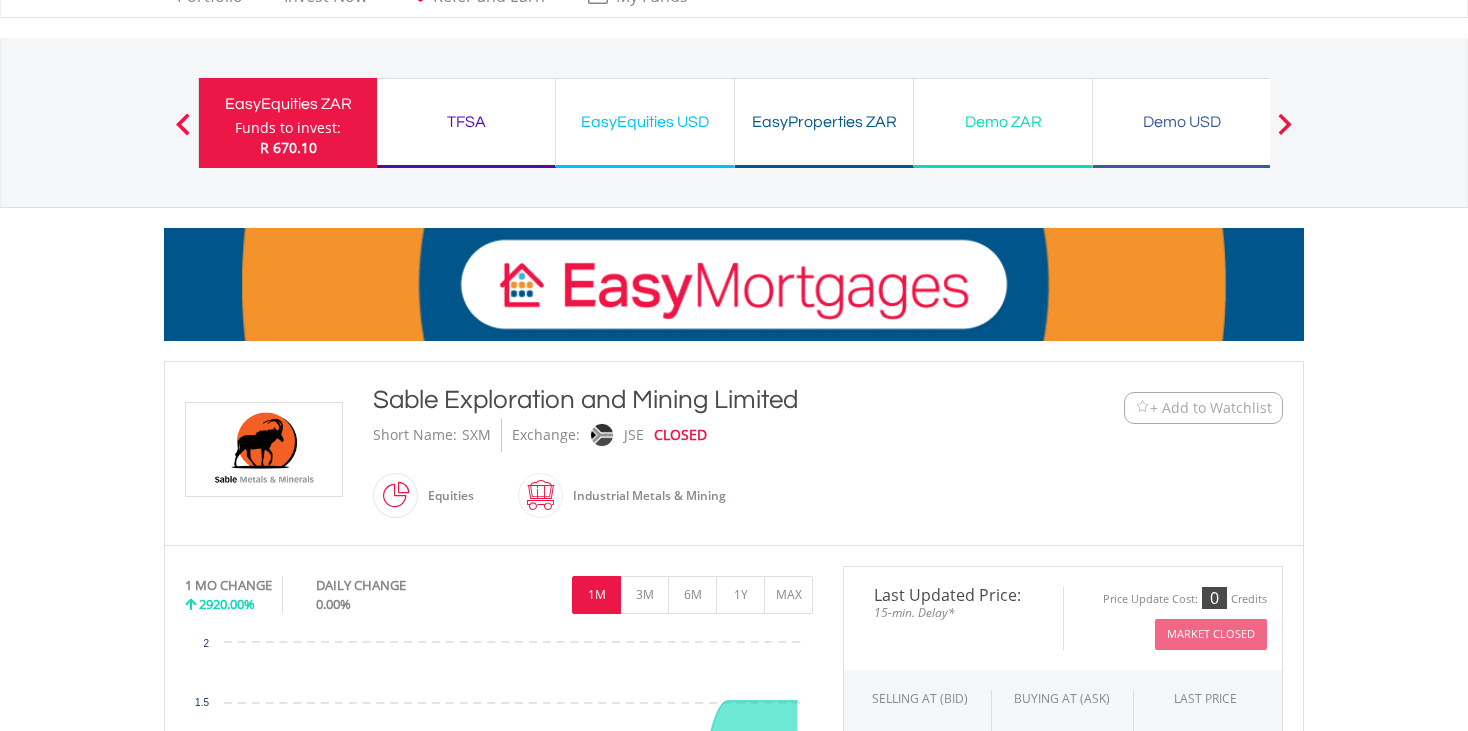 scroll, scrollTop: 0, scrollLeft: 0, axis: both 